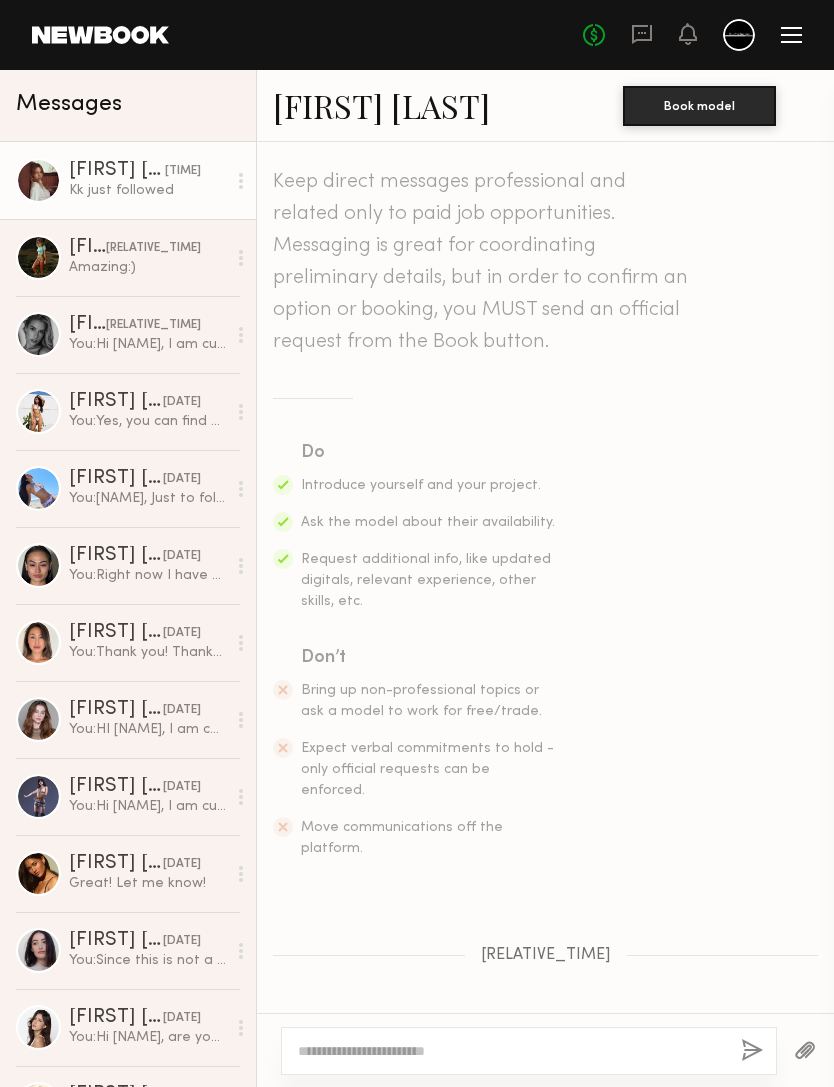 scroll, scrollTop: 285, scrollLeft: 0, axis: vertical 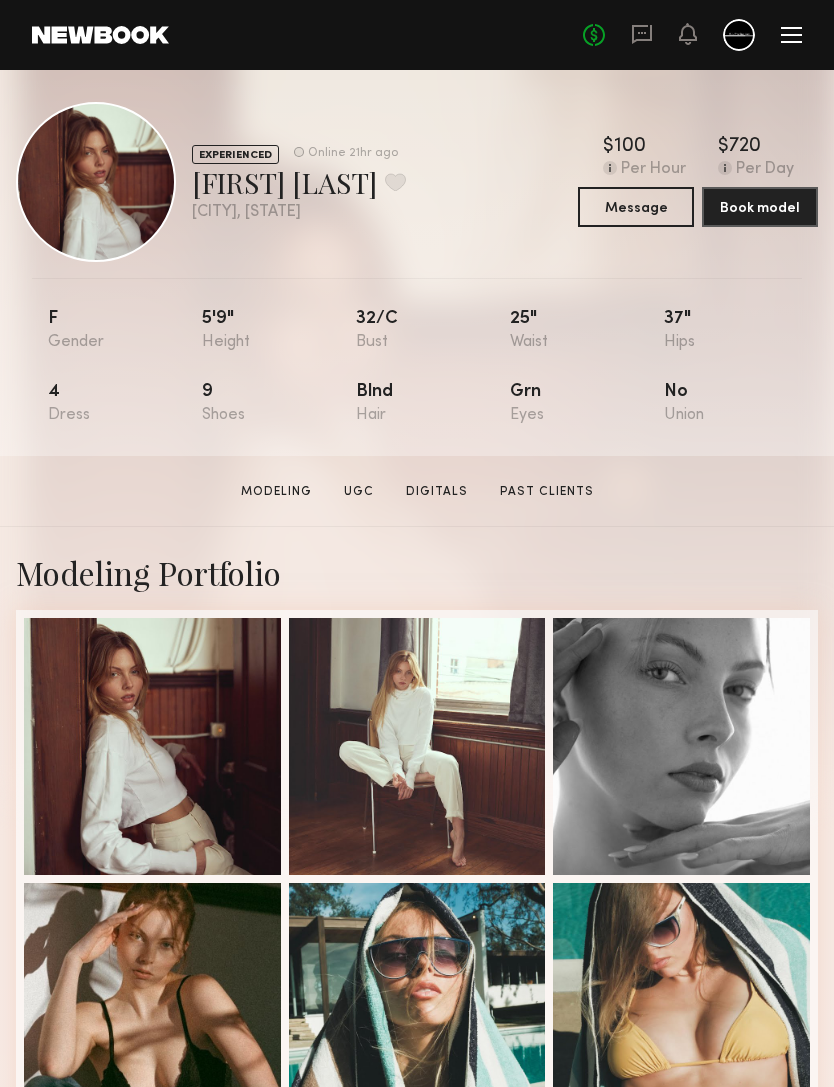 click on "No fees up to $5,000" 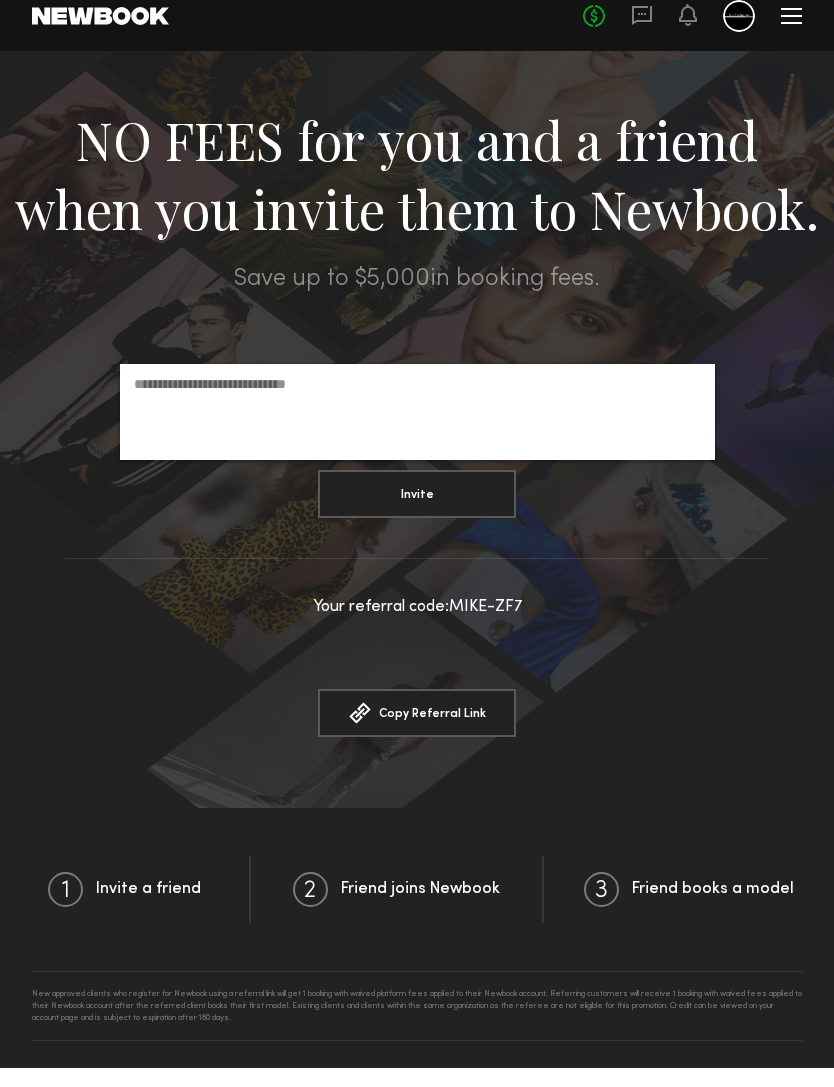 scroll, scrollTop: 0, scrollLeft: 0, axis: both 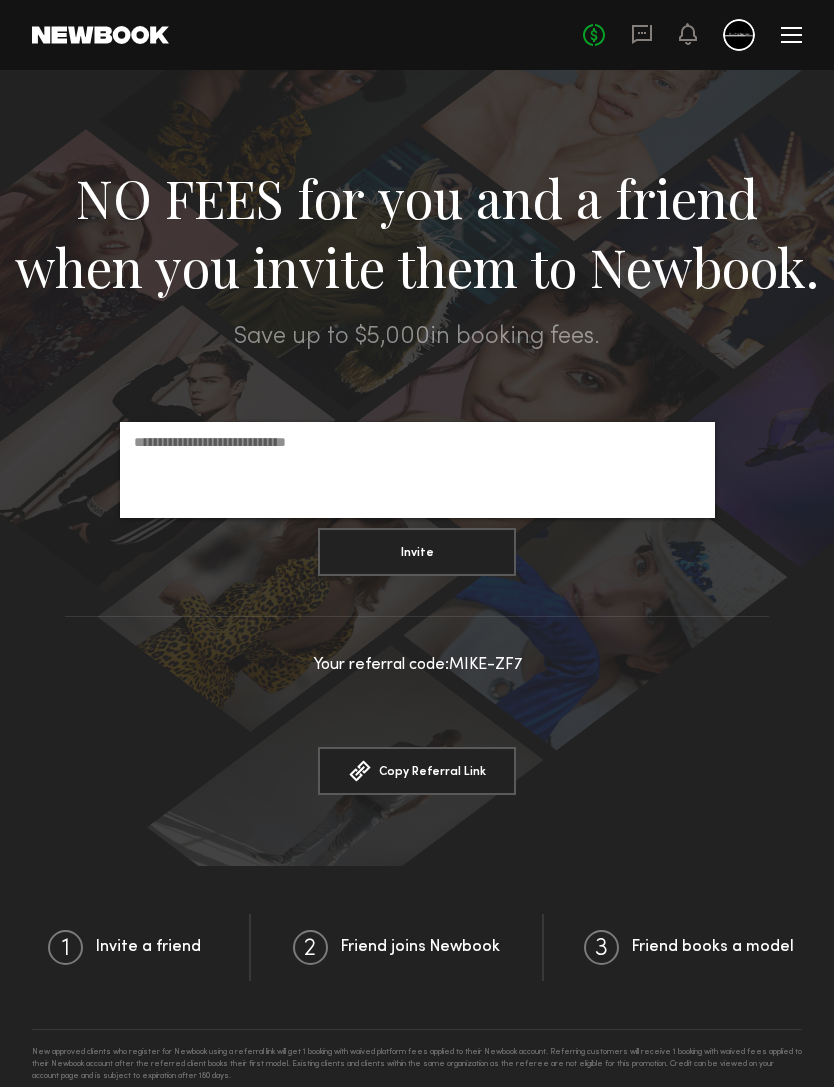 click 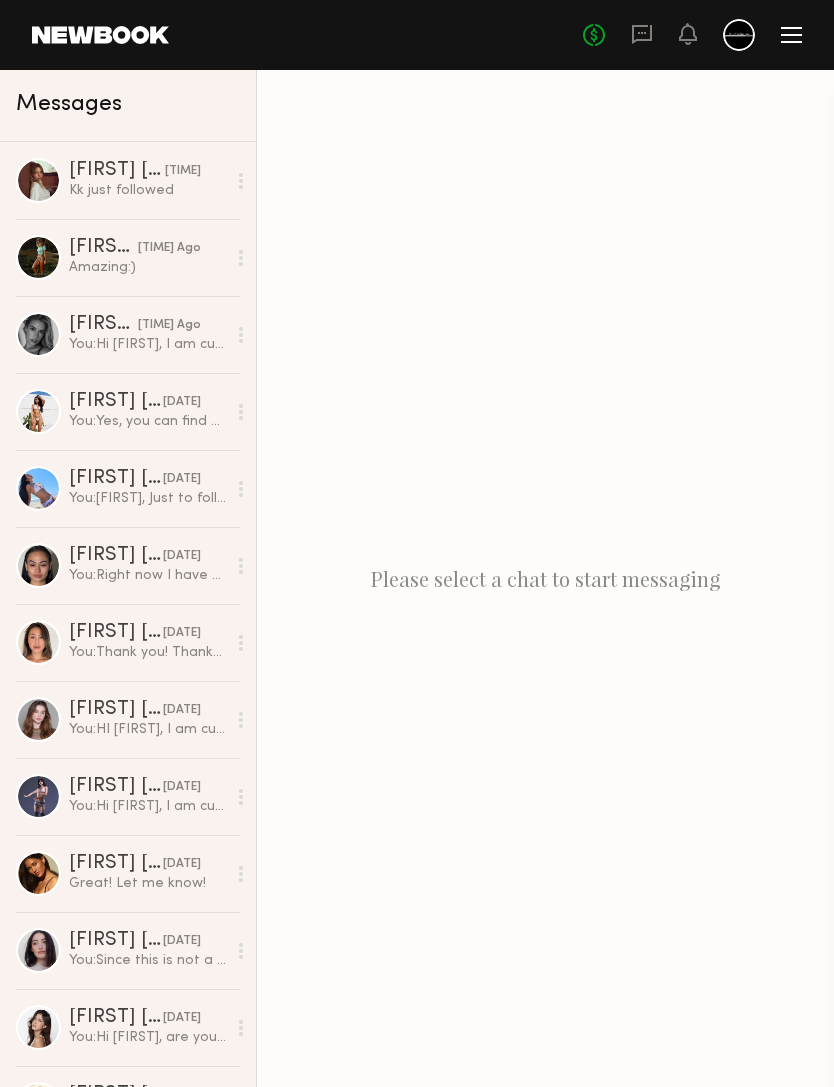 click 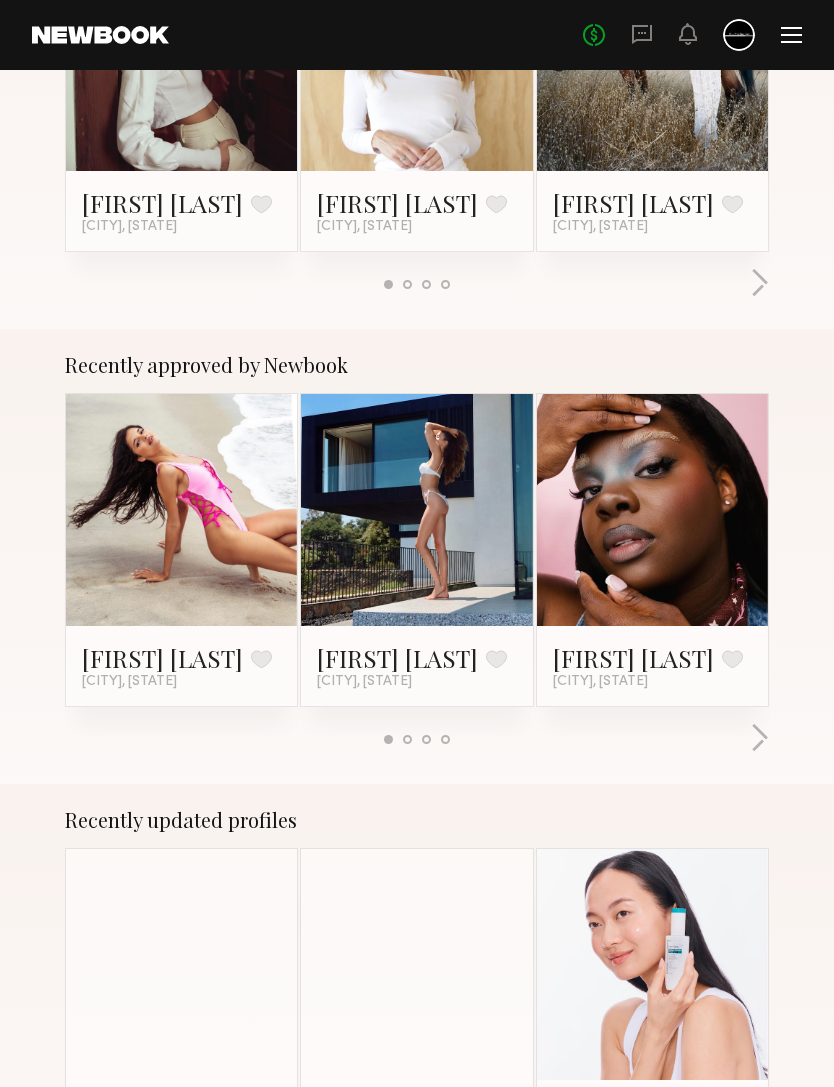 scroll, scrollTop: 550, scrollLeft: 0, axis: vertical 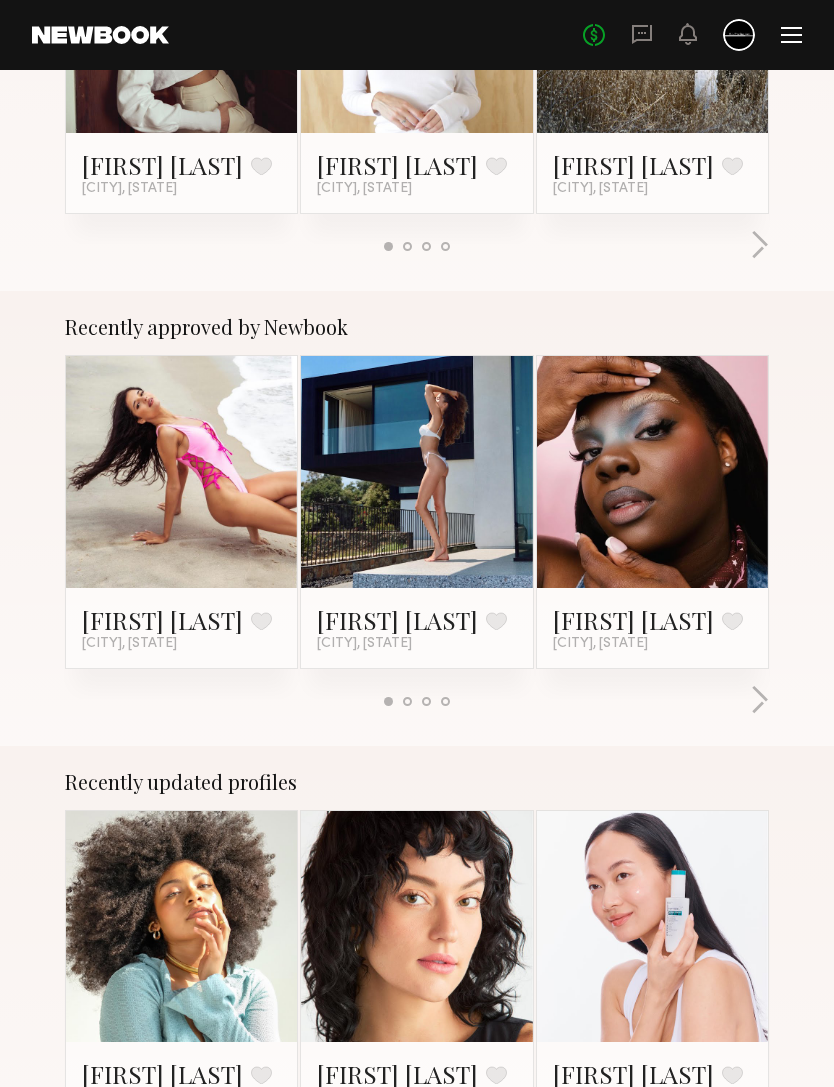 click 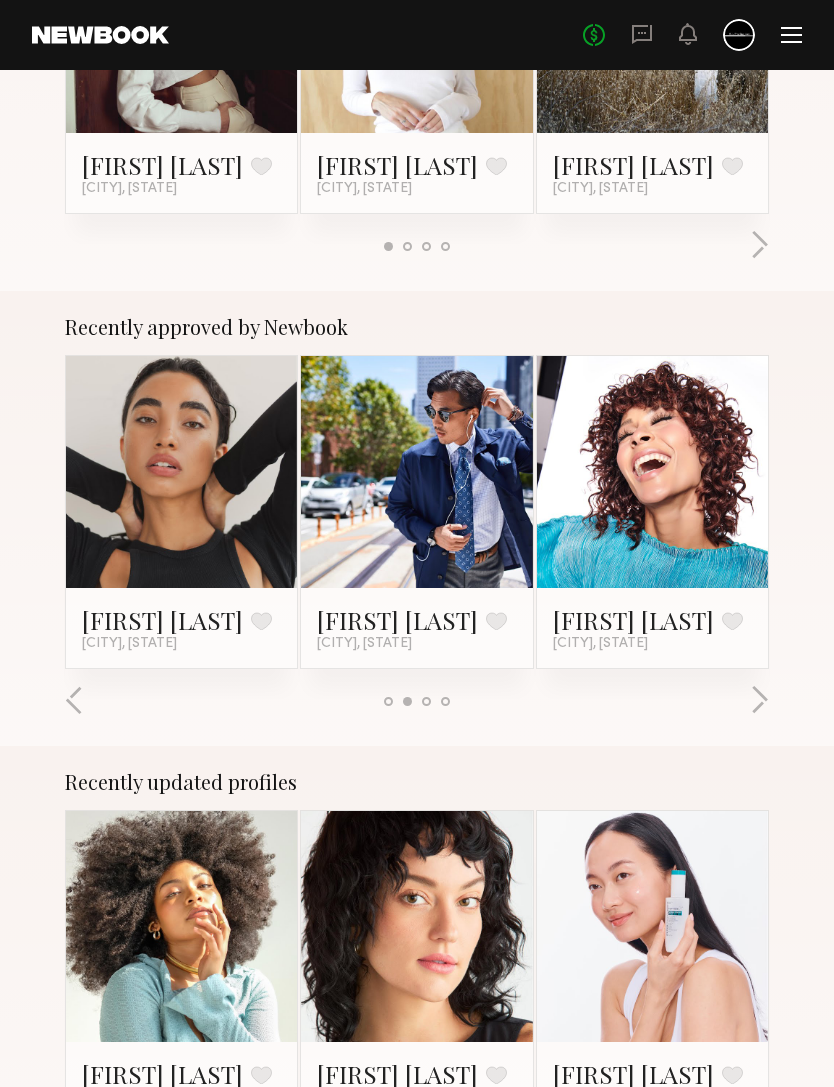 click 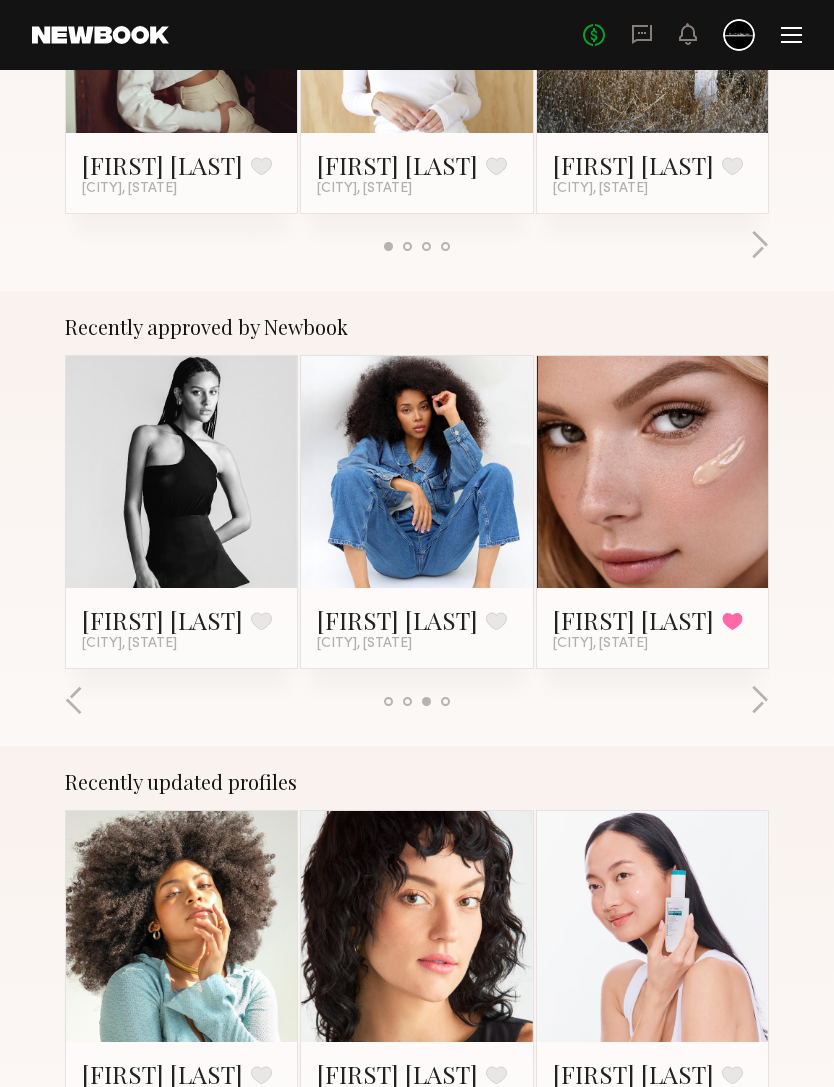 click on "Madison T." 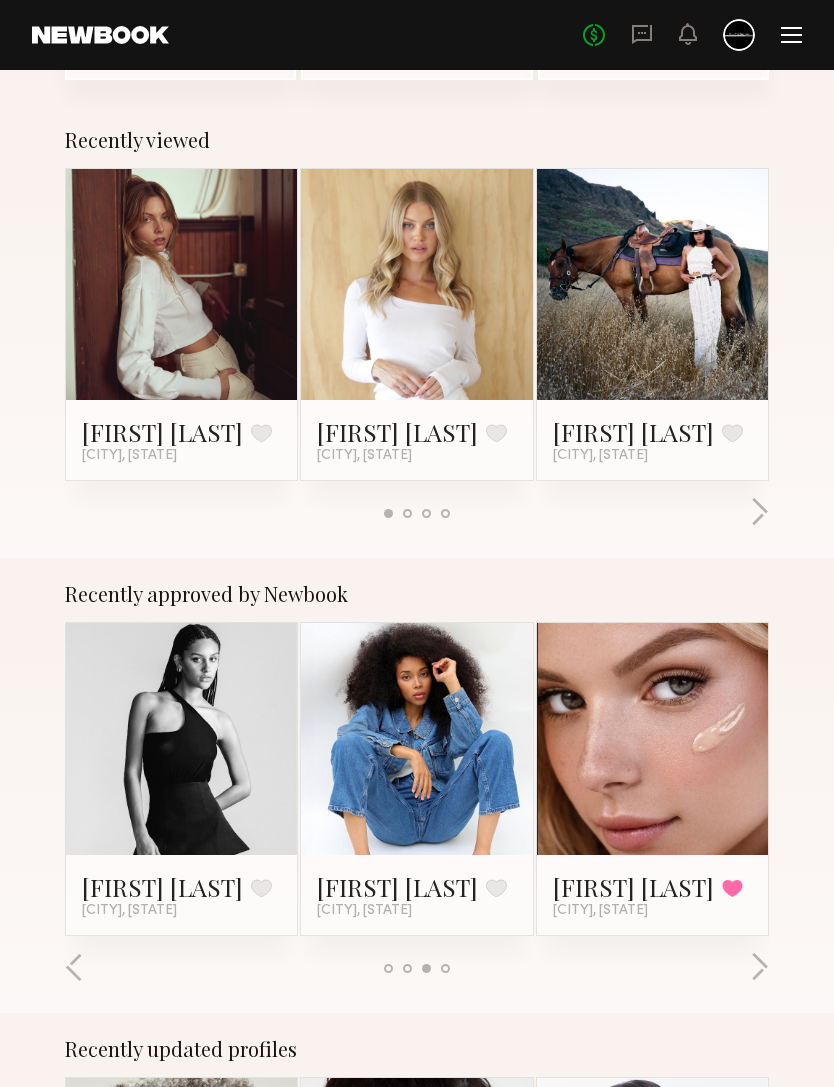 scroll, scrollTop: 335, scrollLeft: 0, axis: vertical 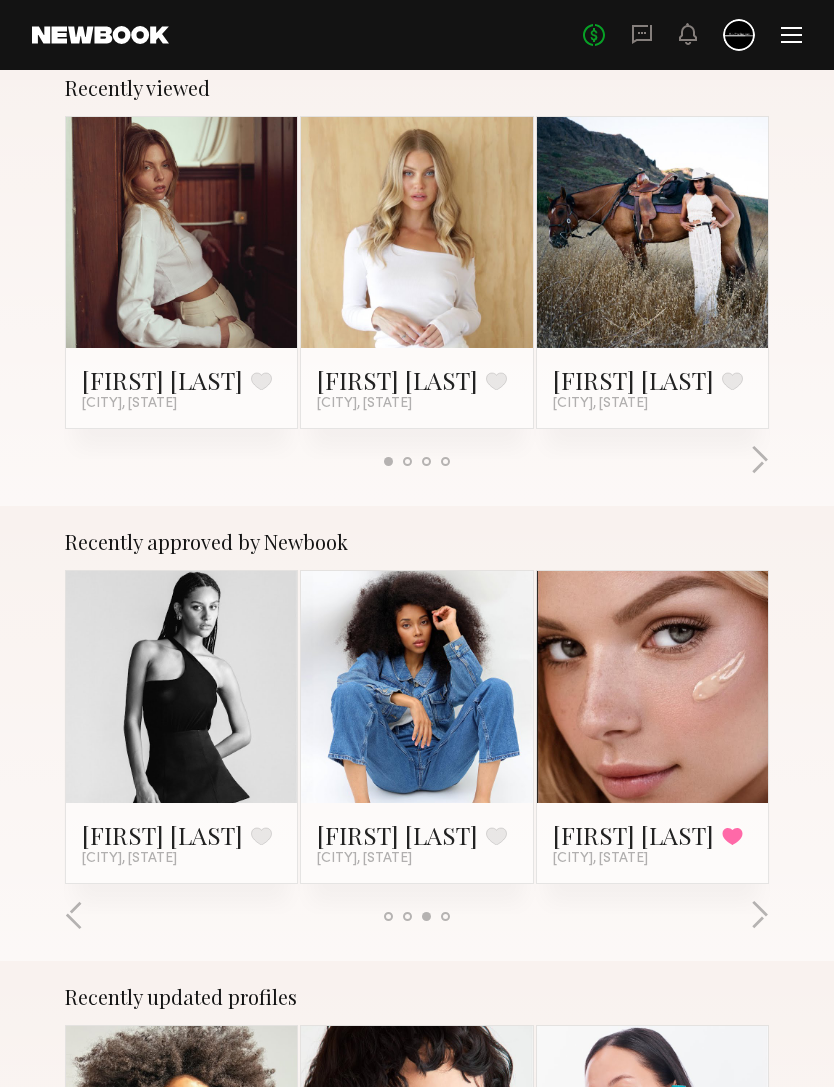 click 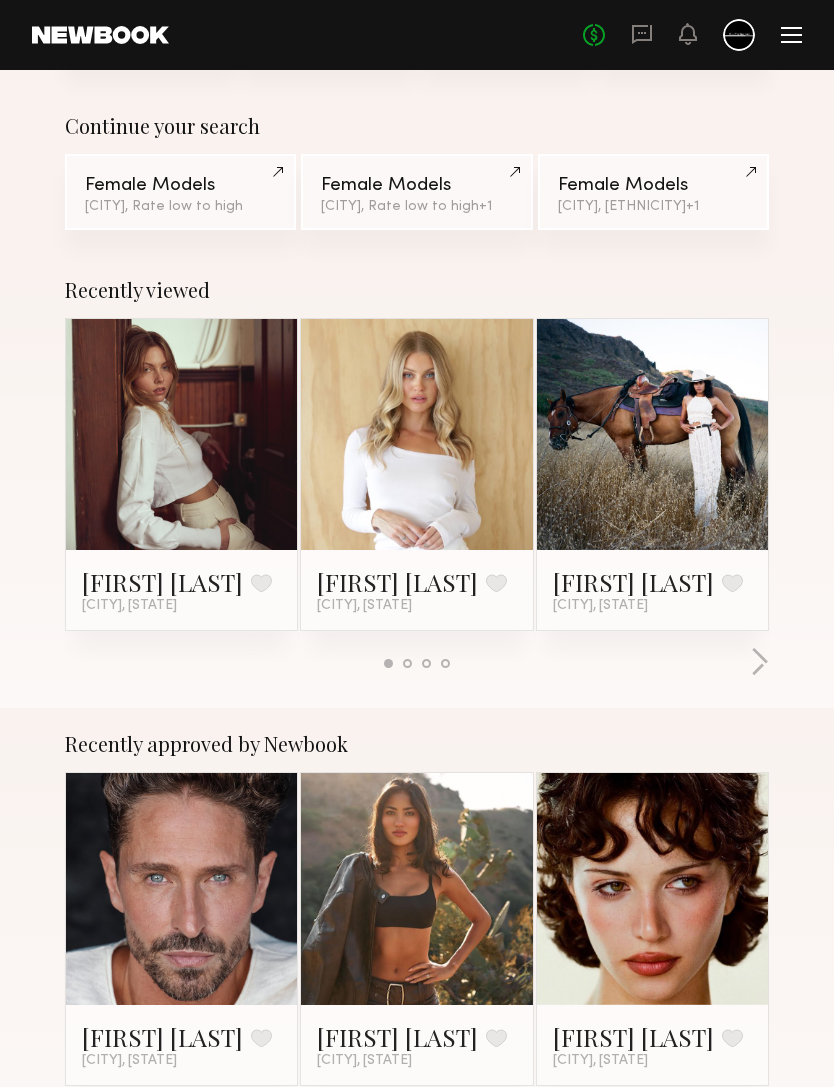 scroll, scrollTop: 0, scrollLeft: 0, axis: both 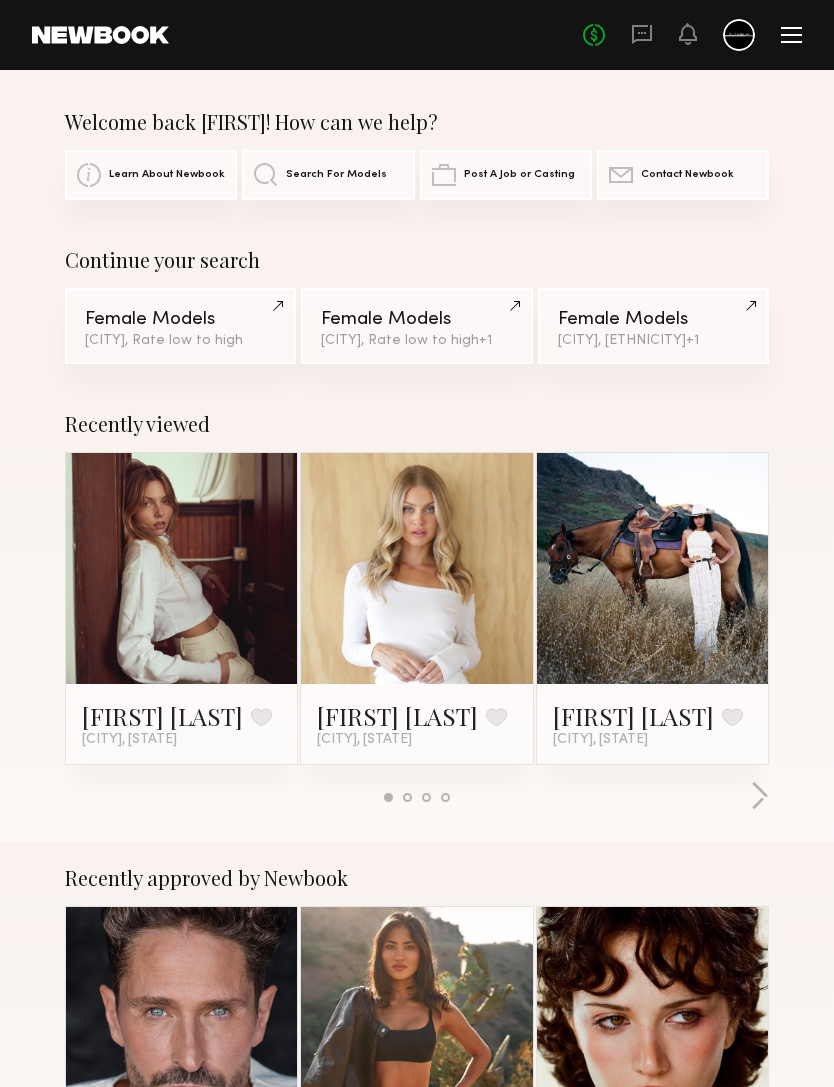 click 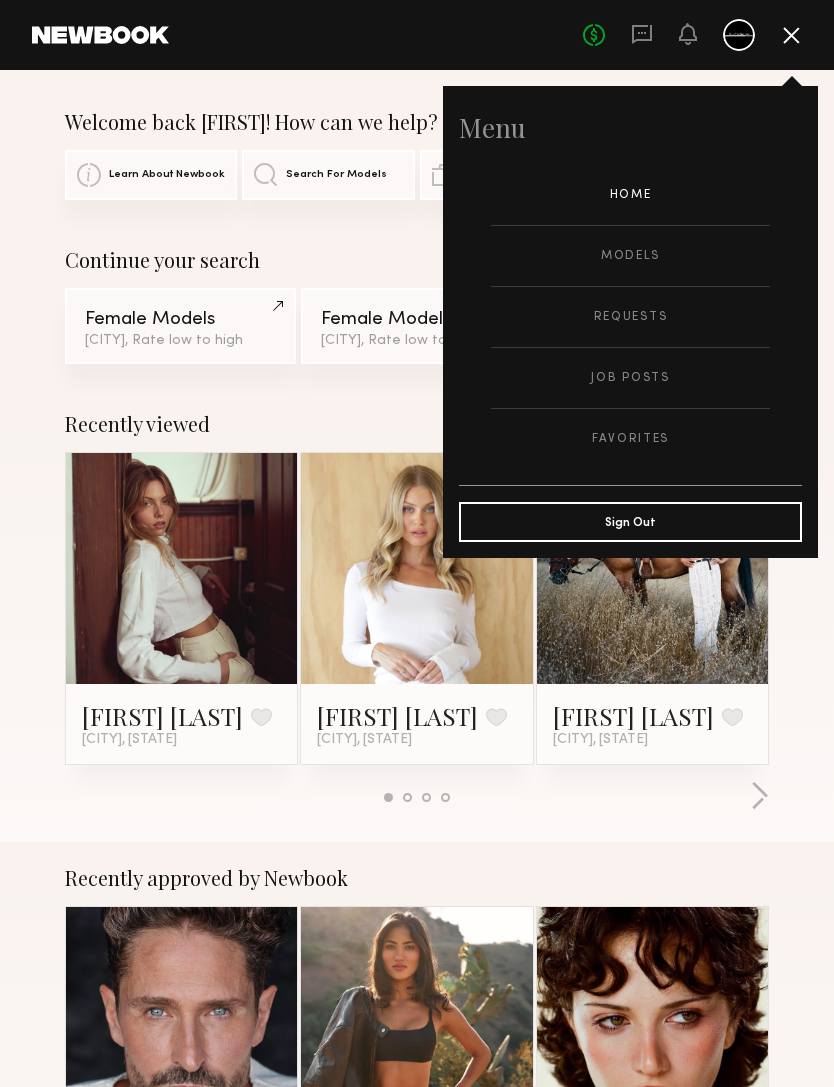 click on "Models" 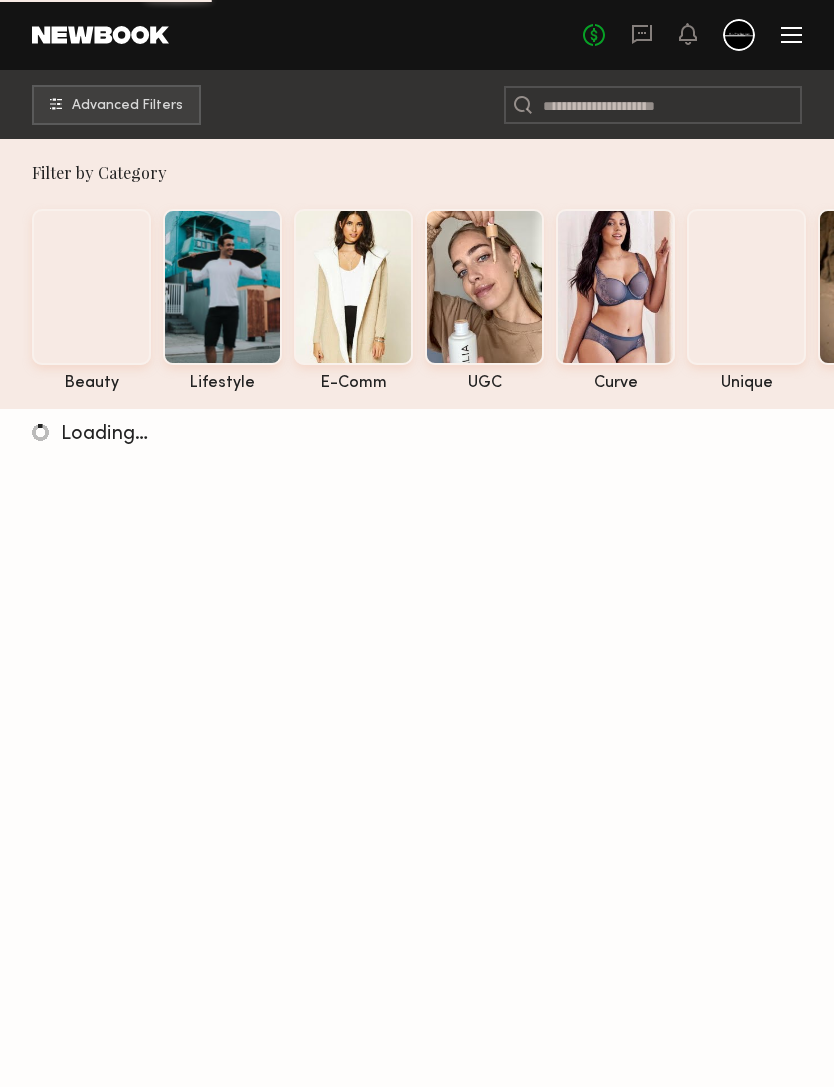 scroll, scrollTop: 0, scrollLeft: 12, axis: horizontal 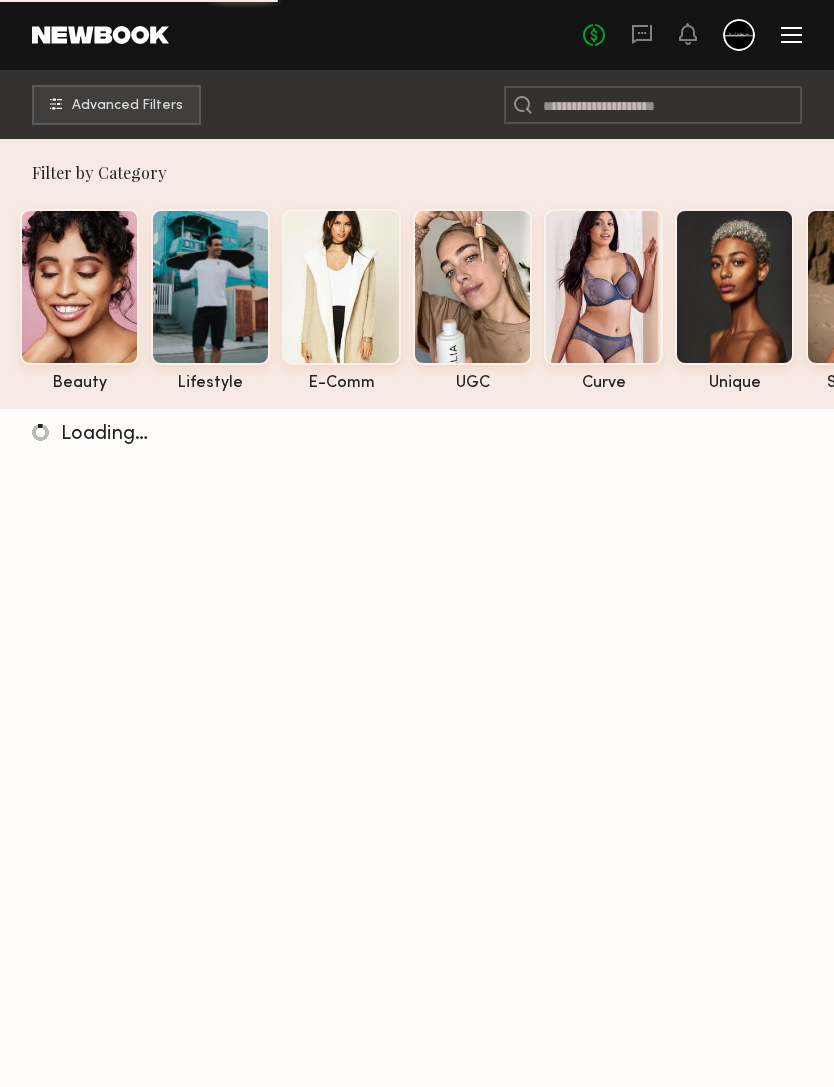 click on "Advanced Filters" 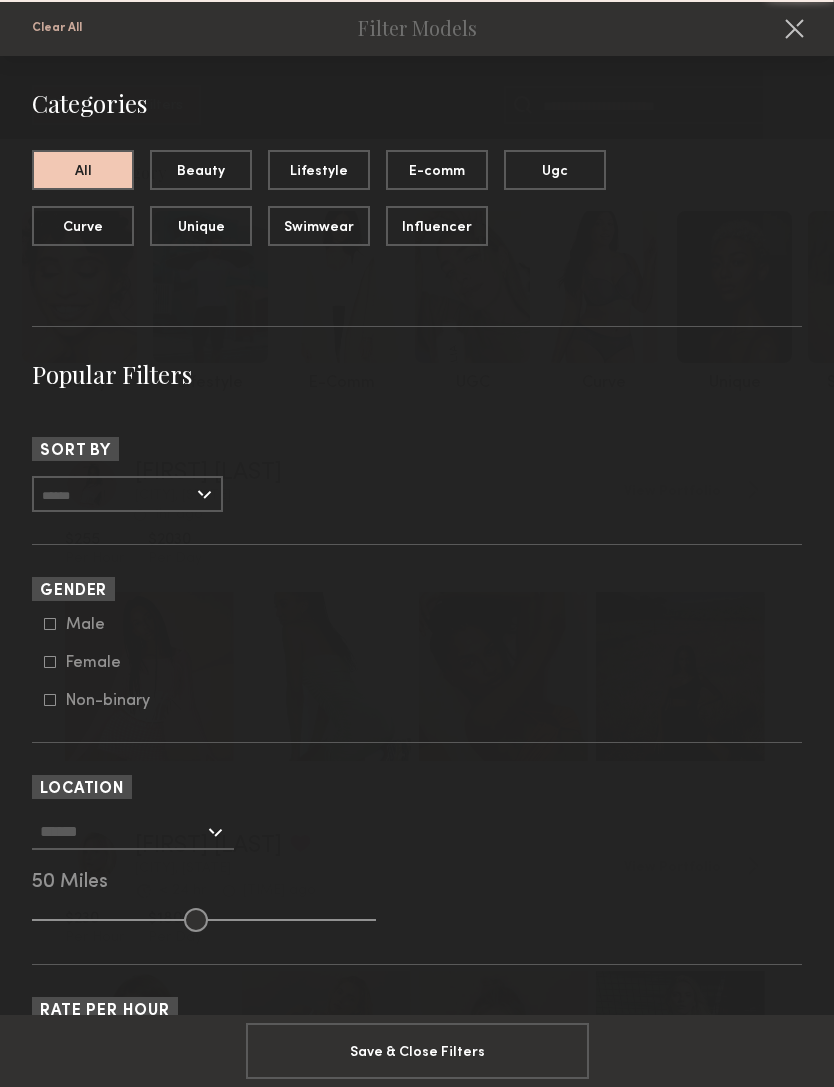 click 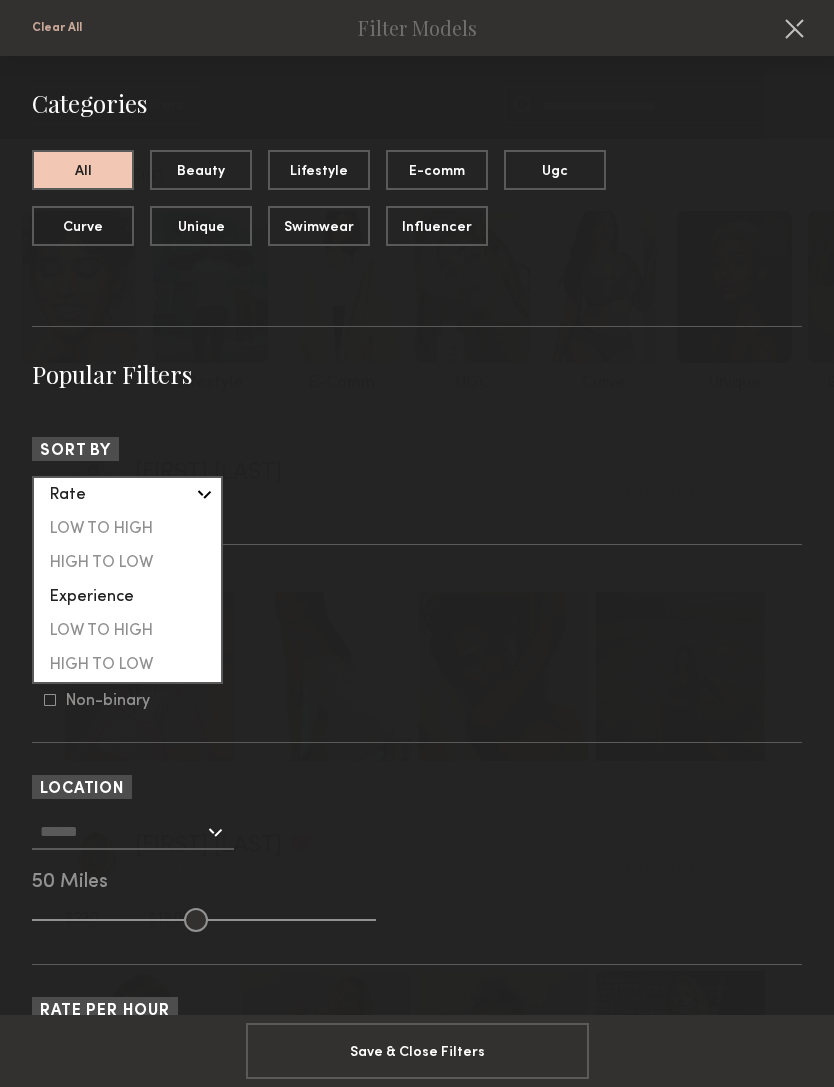 click on "HIGH TO LOW" 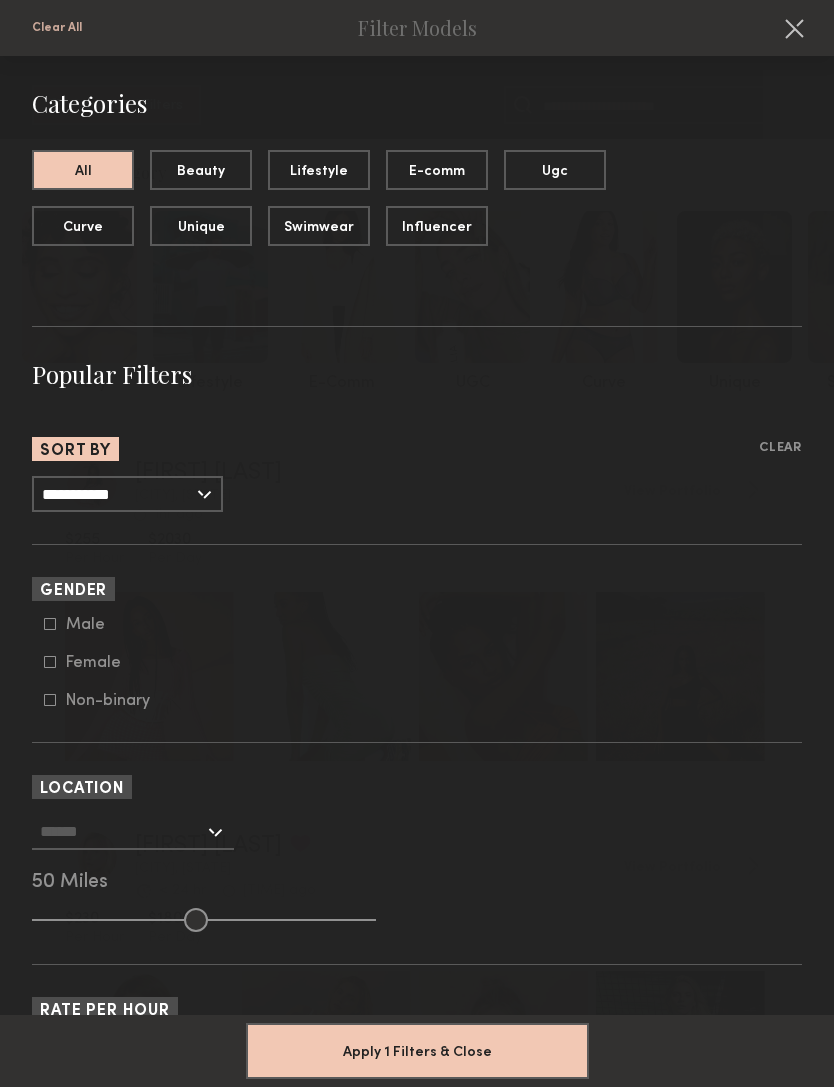 click on "**********" 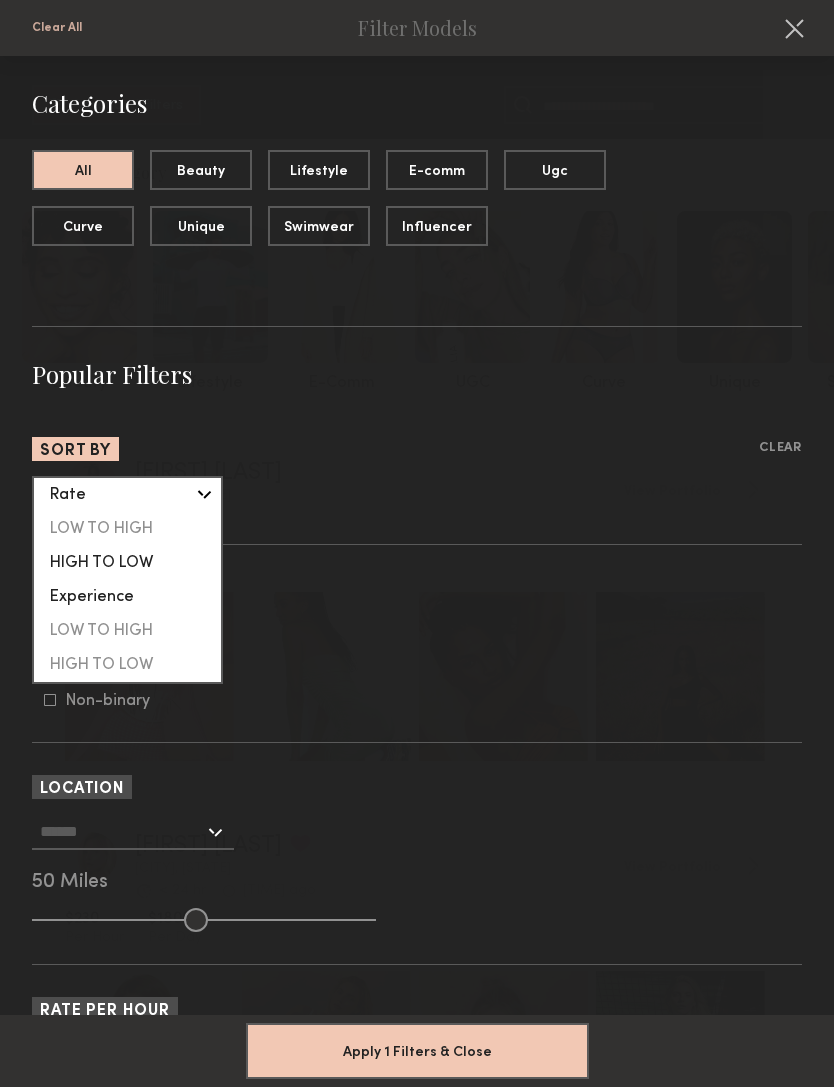 click on "LOW TO HIGH" 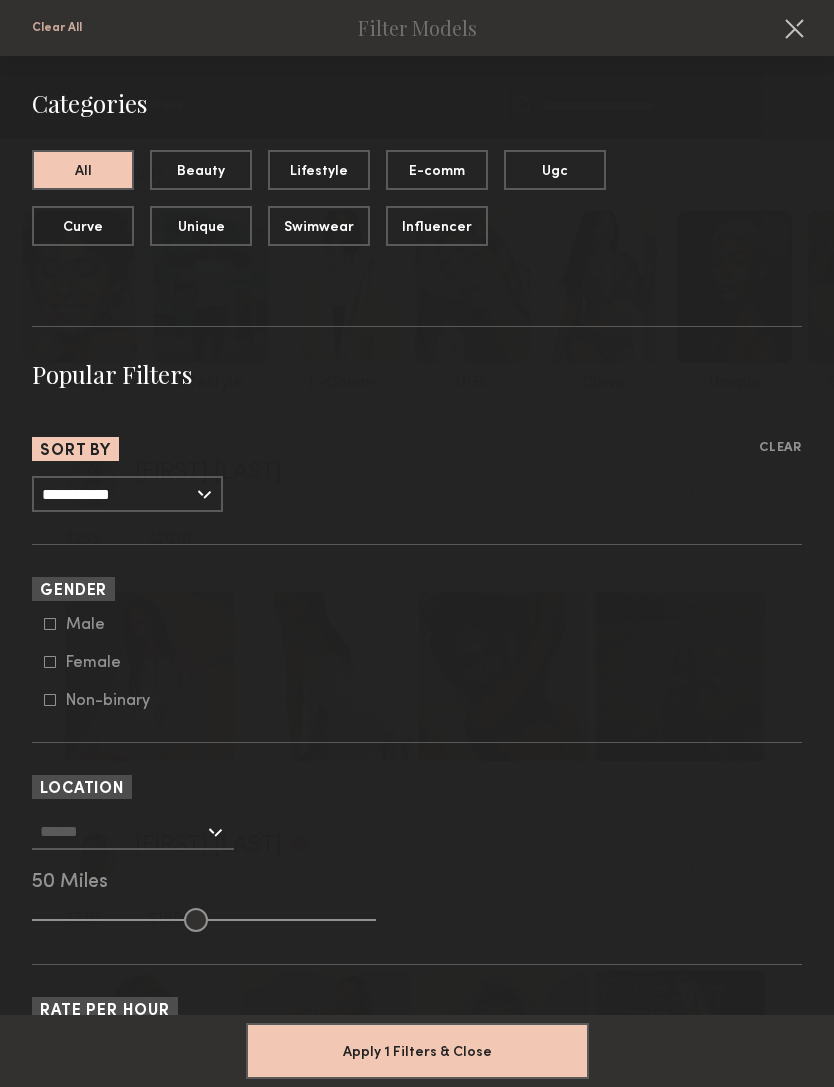 click 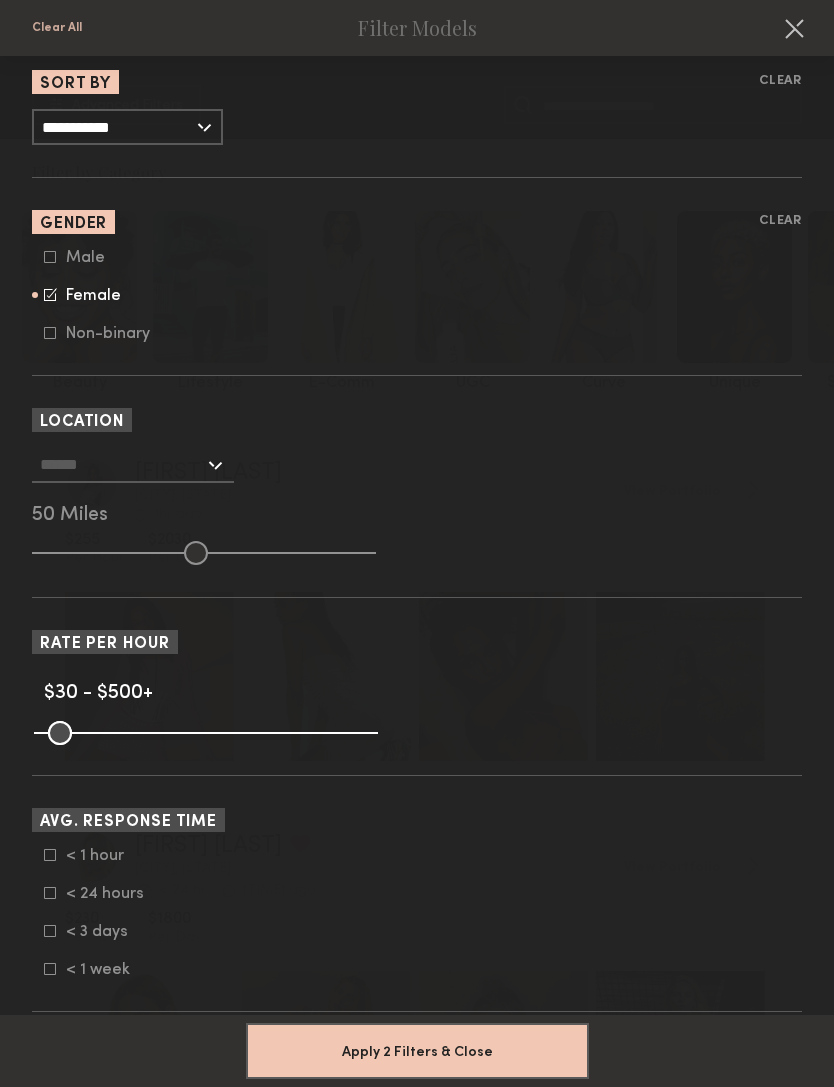 scroll, scrollTop: 375, scrollLeft: 0, axis: vertical 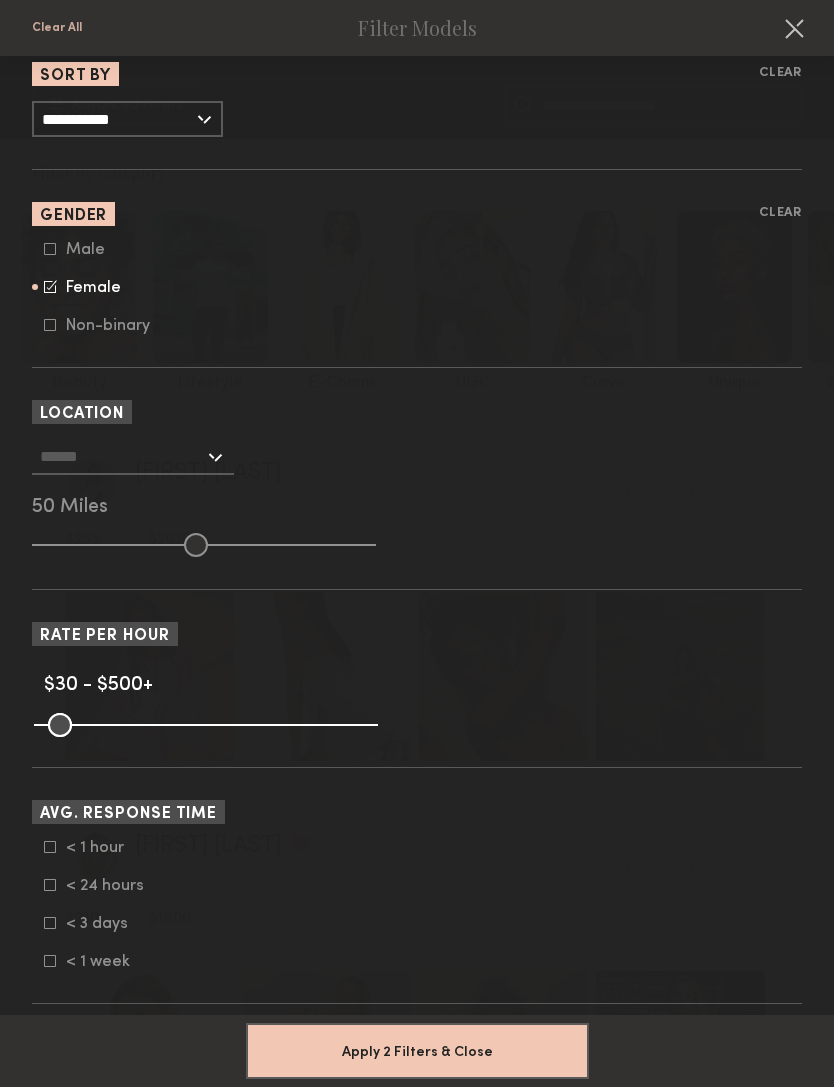click 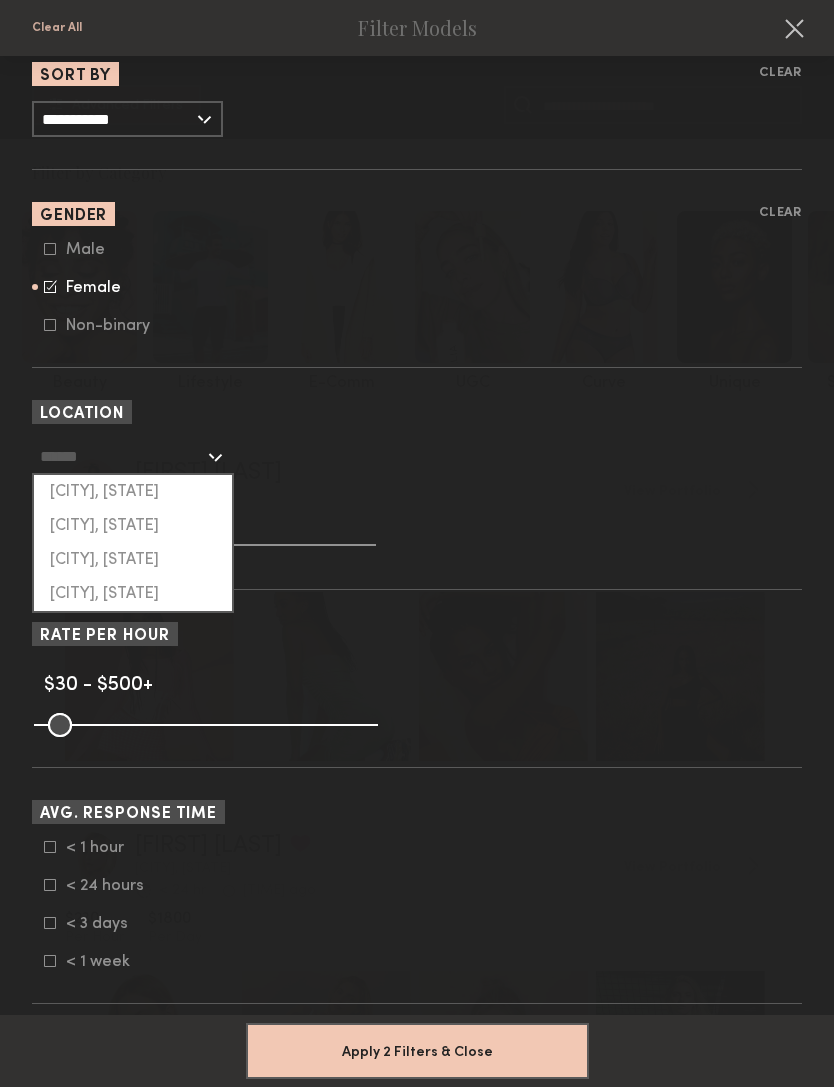 click on "[CITY], [STATE]" 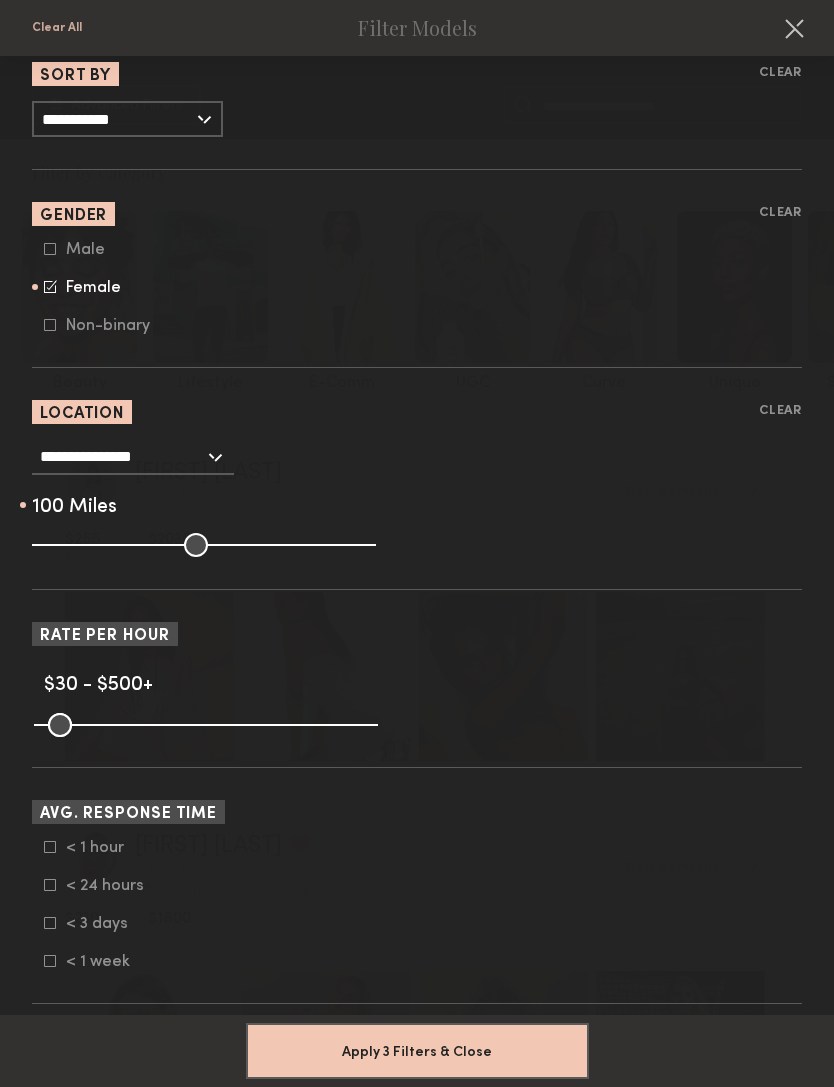 type on "***" 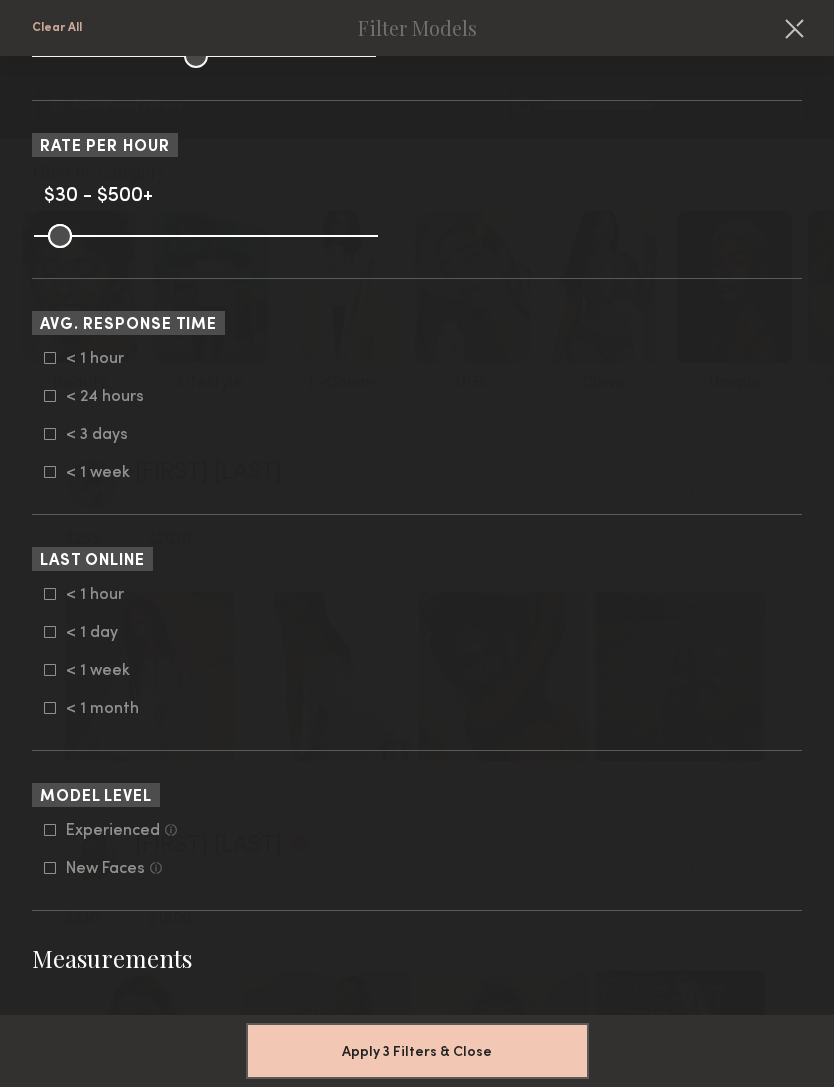 scroll, scrollTop: 887, scrollLeft: 0, axis: vertical 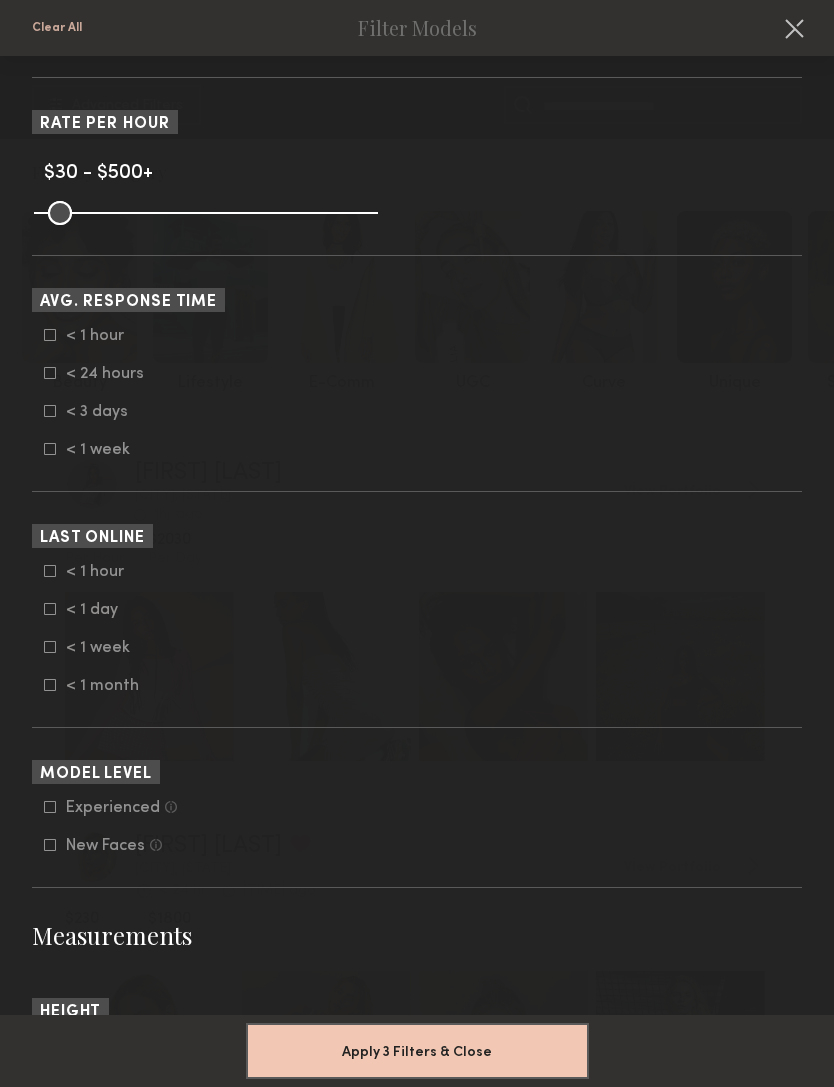 click 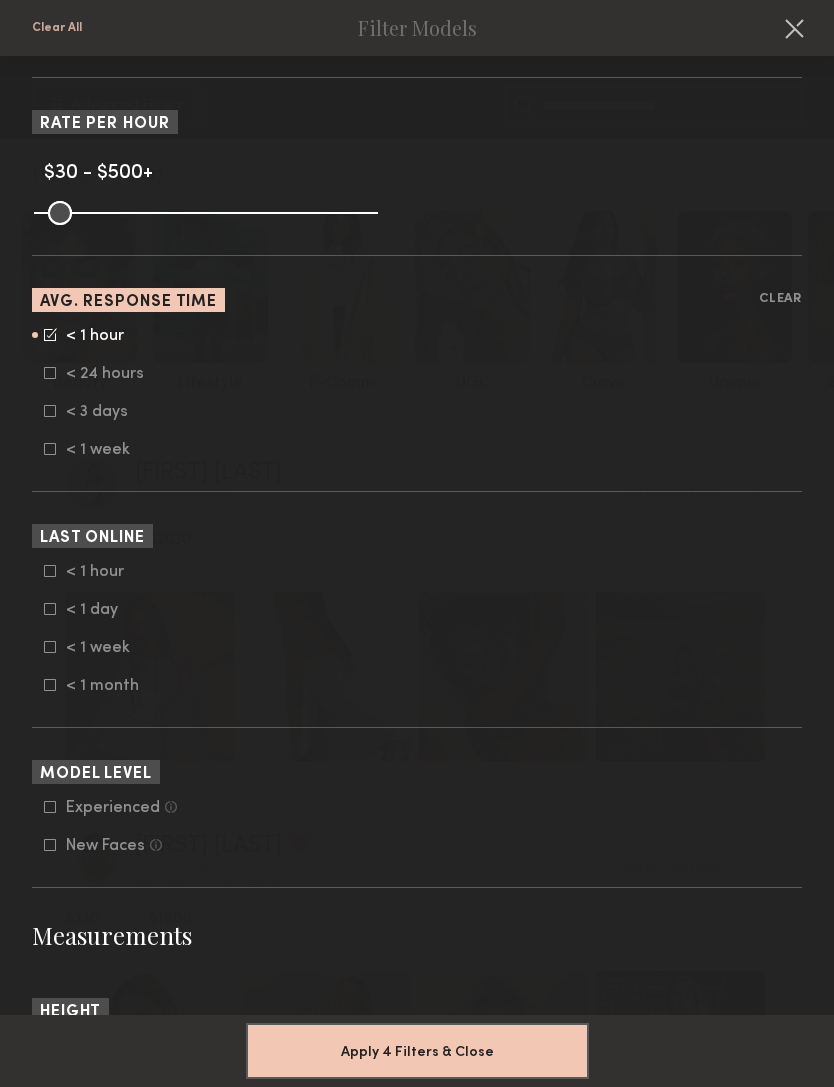 click 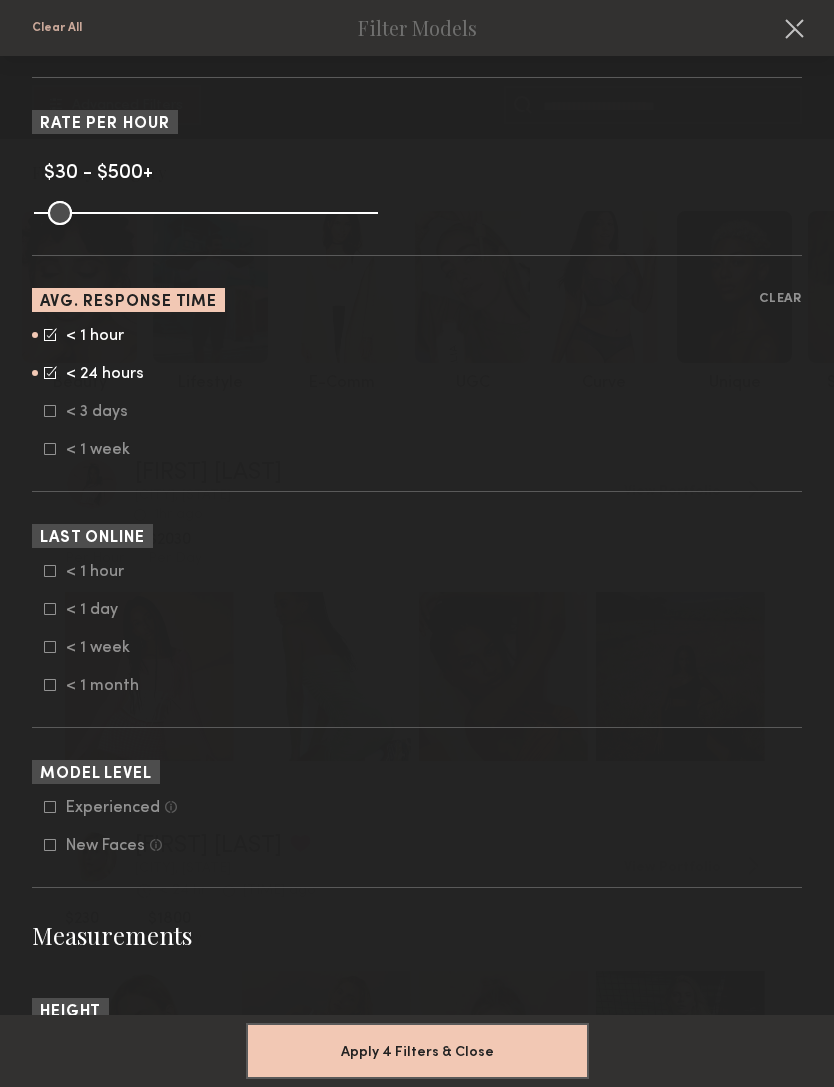 click on "Apply 4 Filters & Close" 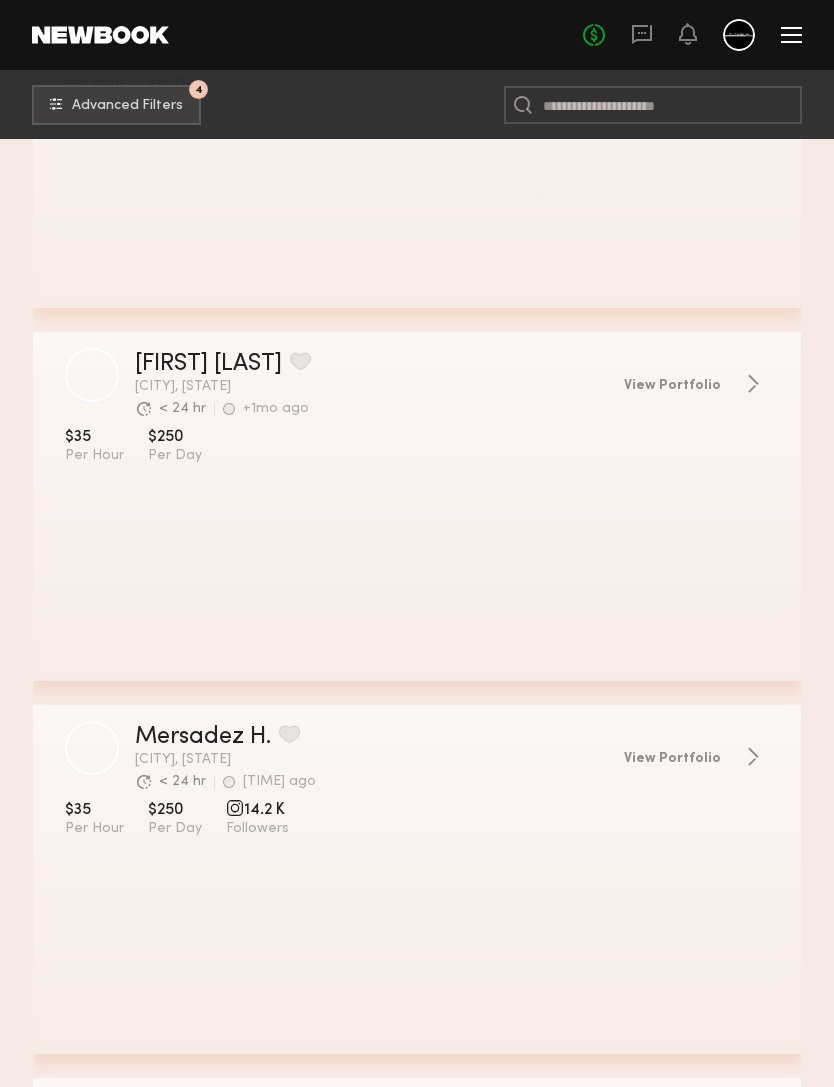 scroll, scrollTop: 1298, scrollLeft: 0, axis: vertical 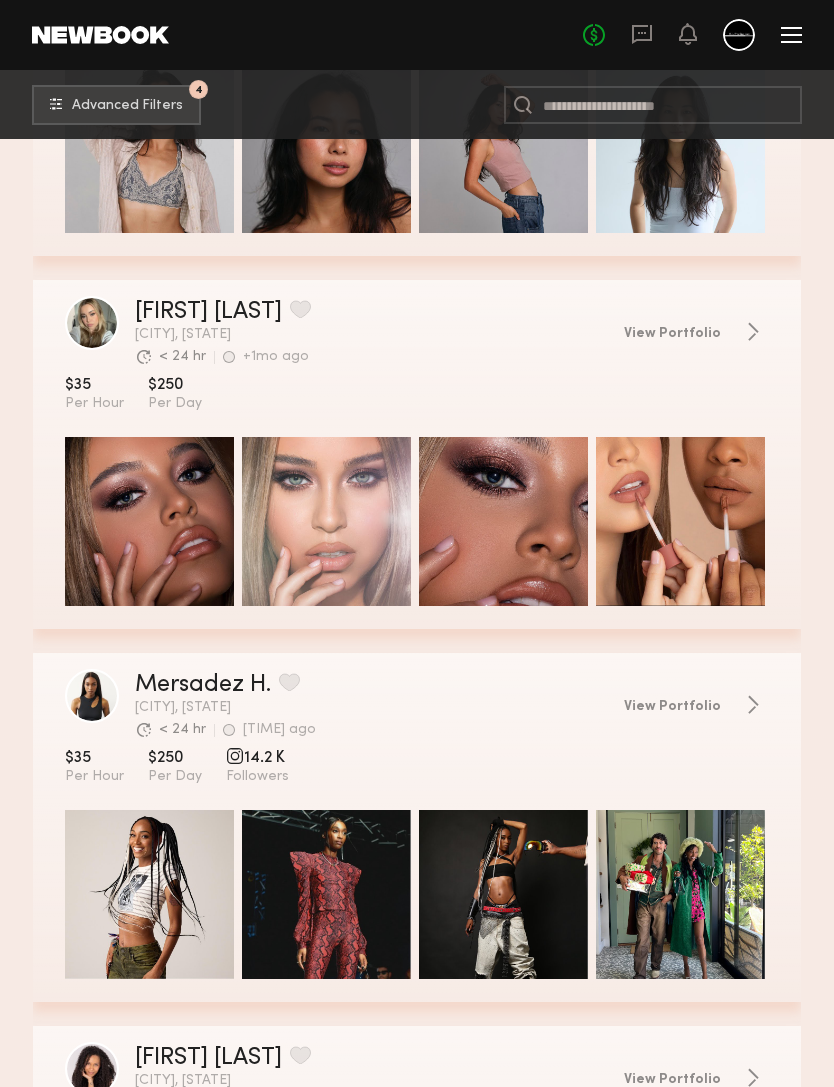 click on "Isabel G. Favorite Los Angeles, CA Avg. request  response time < 24 hr +1mo ago Last Online View Portfolio Avg. request  response time < 24 hr +1mo ago Last Online $35 Per Hour $250 Per Day See Portfolio Book Model Quick Preview Quick Preview Quick Preview Quick Preview" 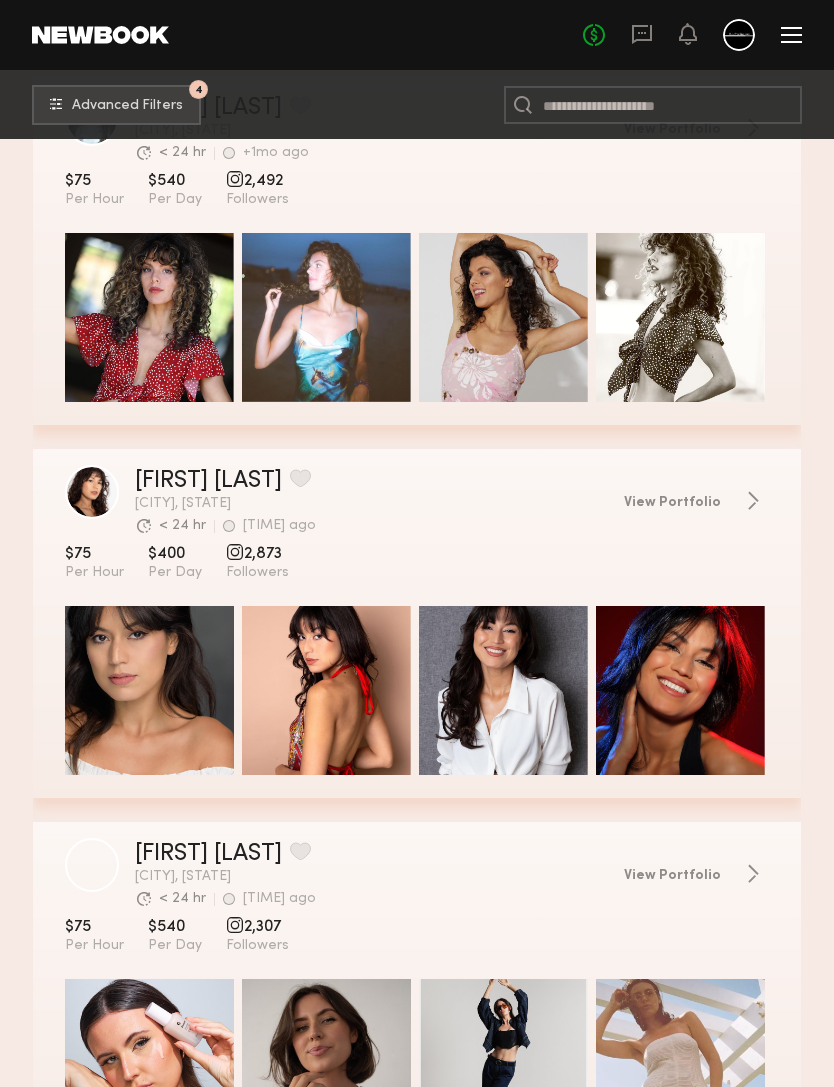 scroll, scrollTop: 10587, scrollLeft: 0, axis: vertical 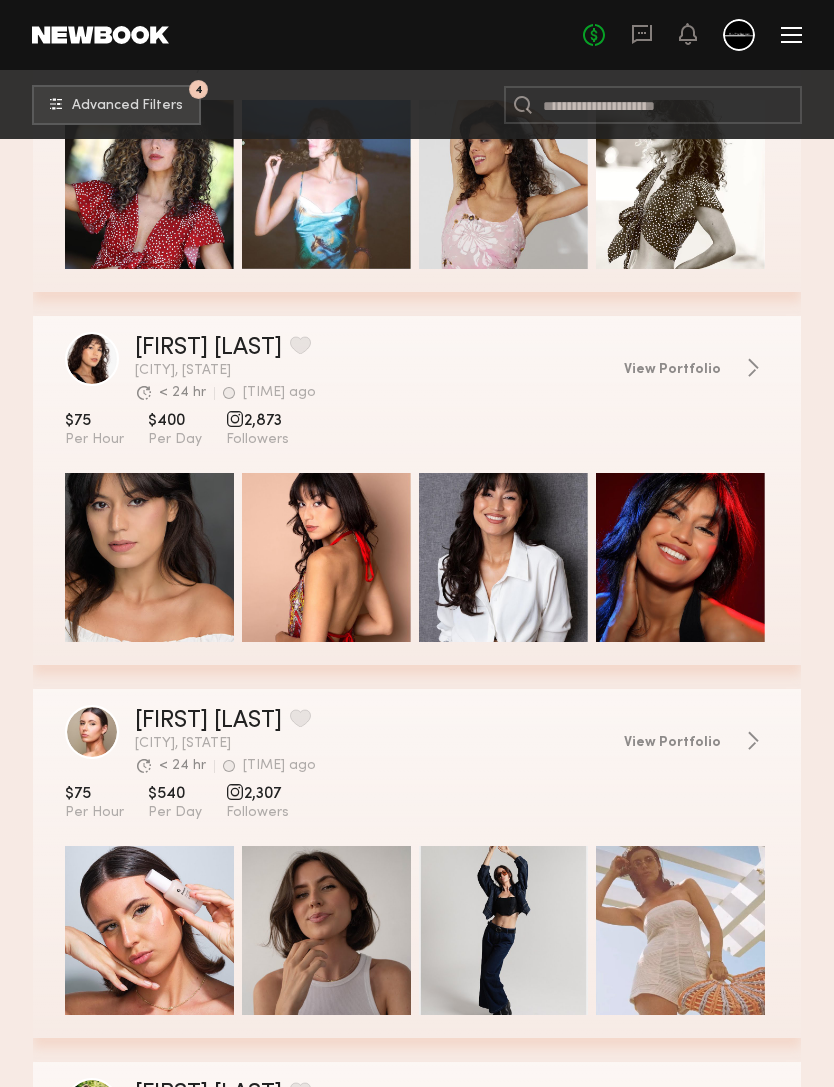 click on "View Portfolio" 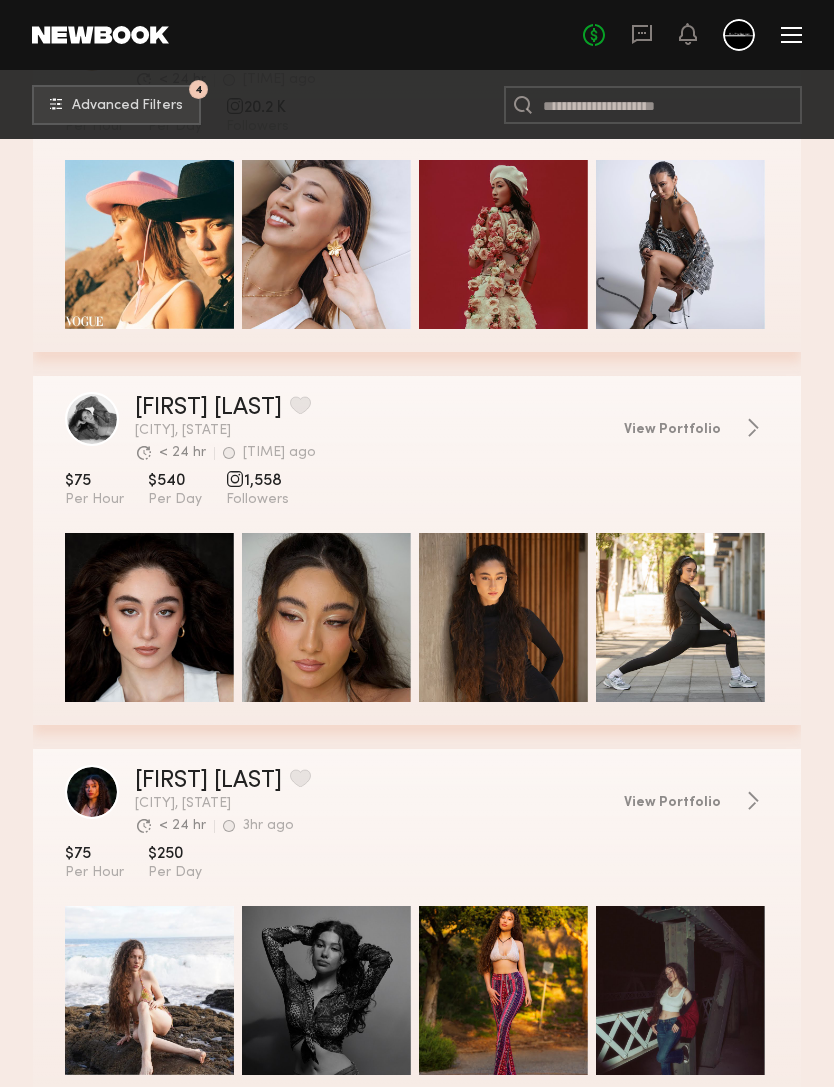 scroll, scrollTop: 12764, scrollLeft: 0, axis: vertical 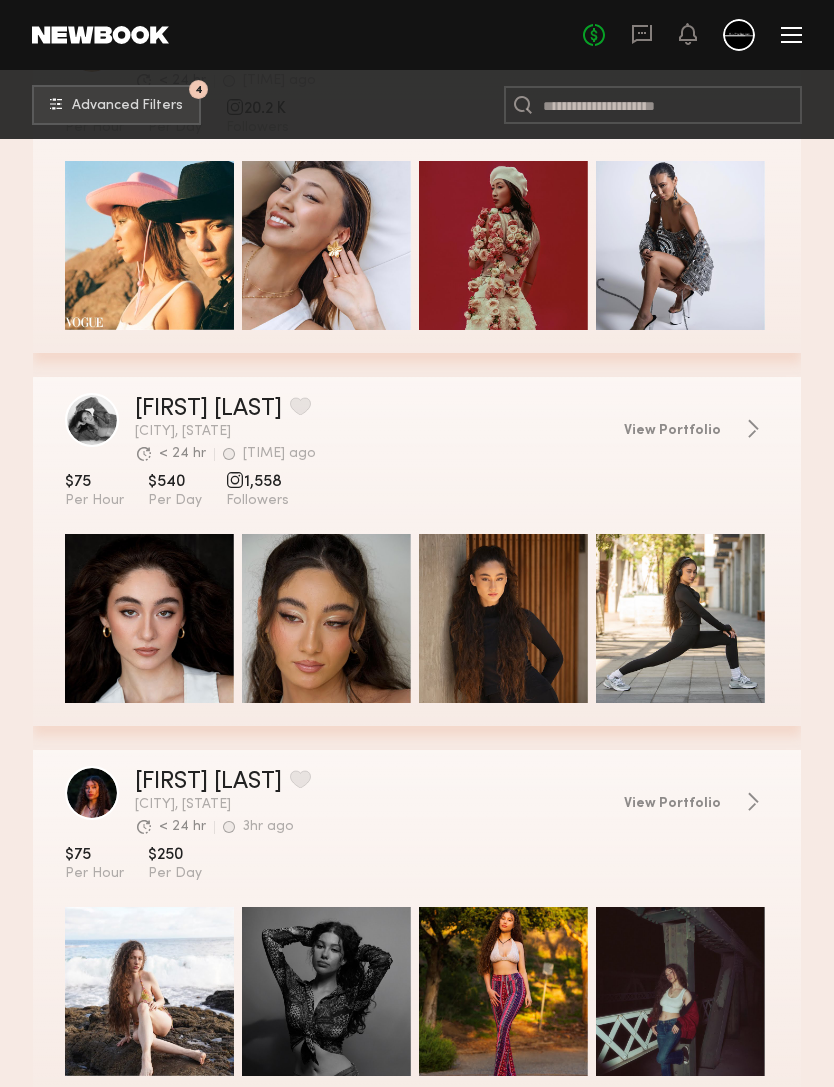 click on "$75 Per Hour $250 Per Day" 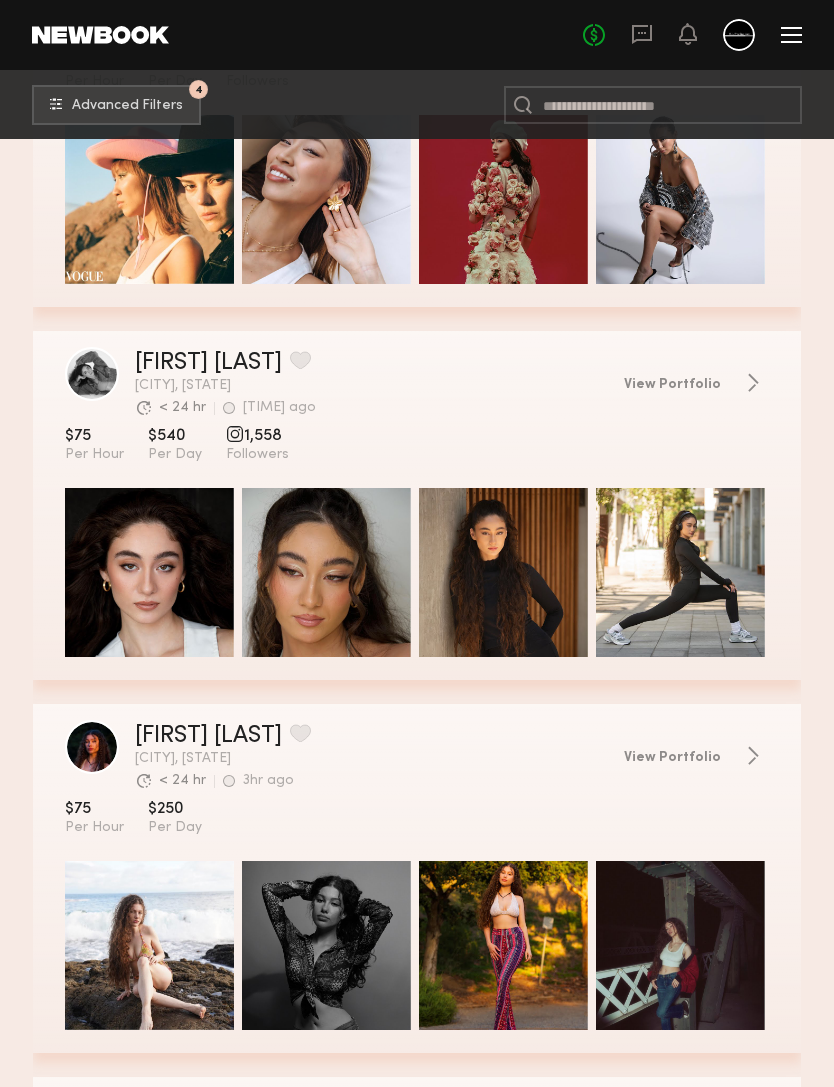scroll, scrollTop: 12814, scrollLeft: 0, axis: vertical 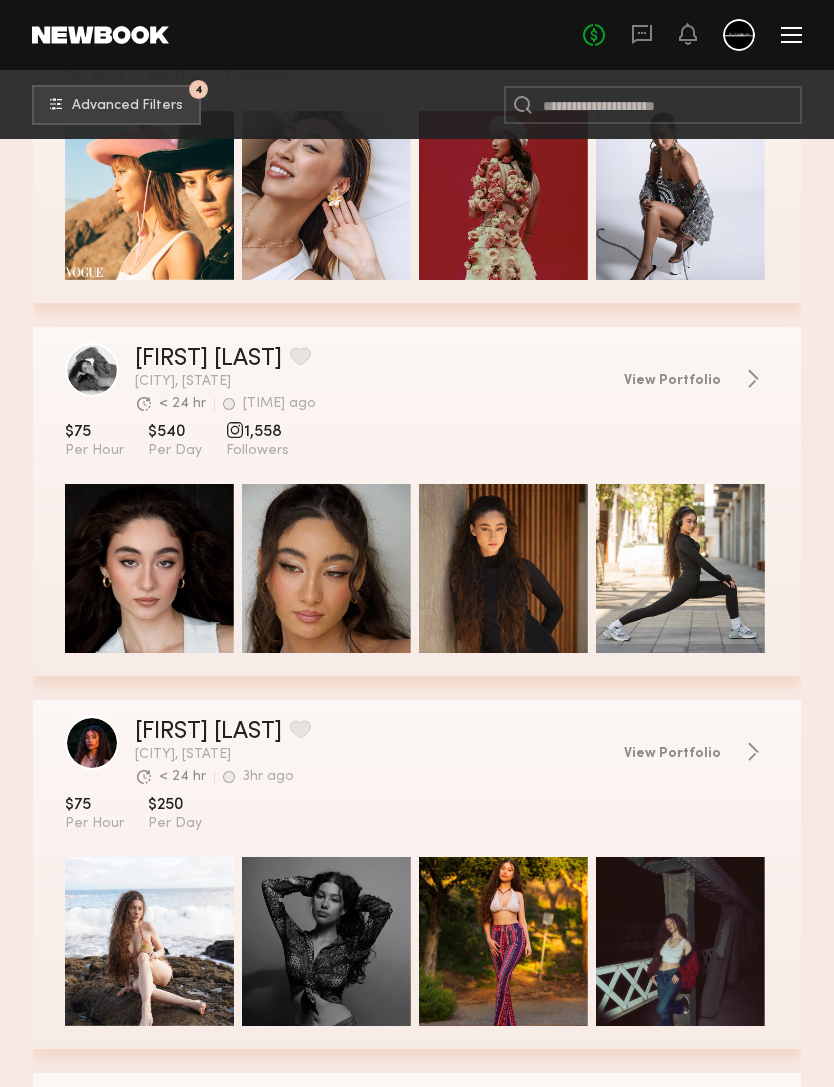 click 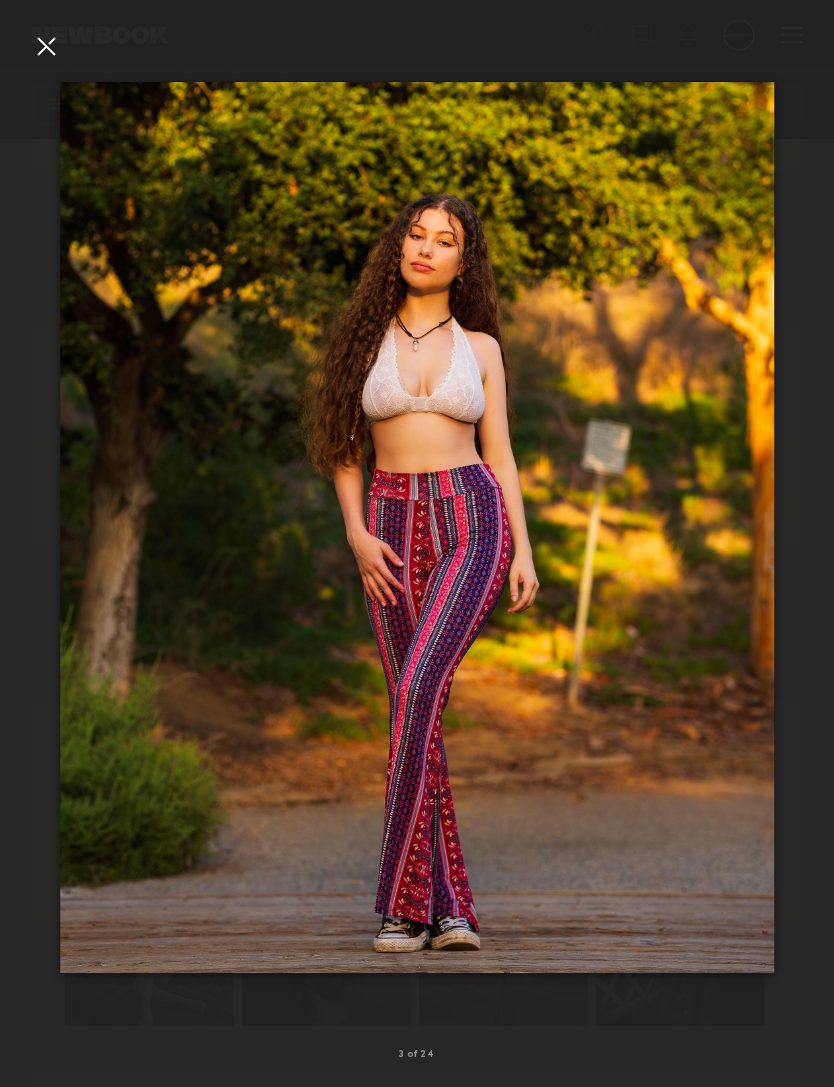 click at bounding box center [46, 46] 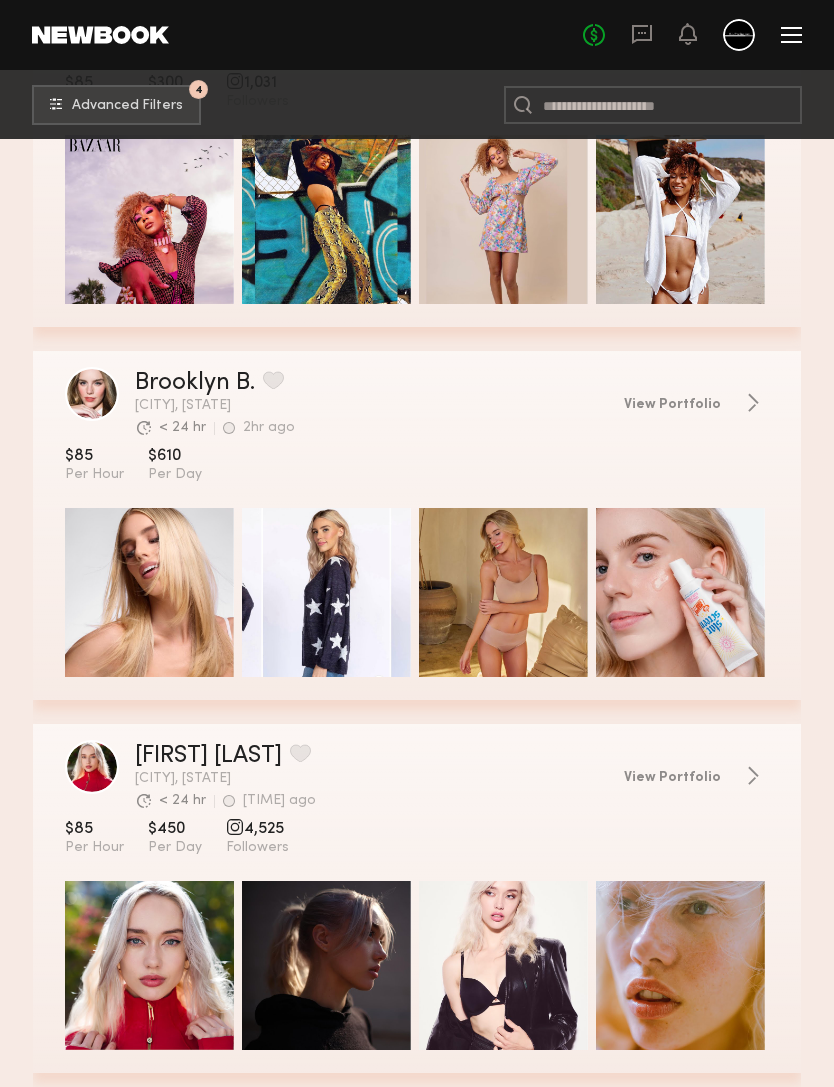 scroll, scrollTop: 17250, scrollLeft: 0, axis: vertical 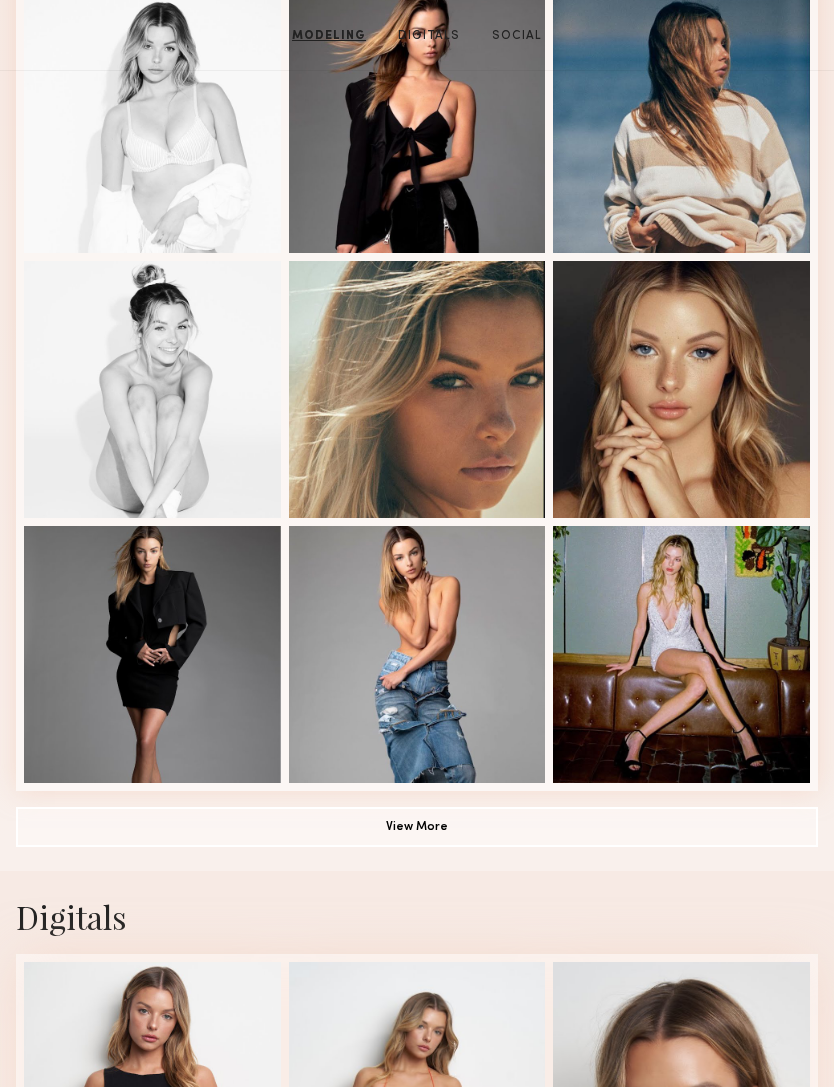click on "View More" 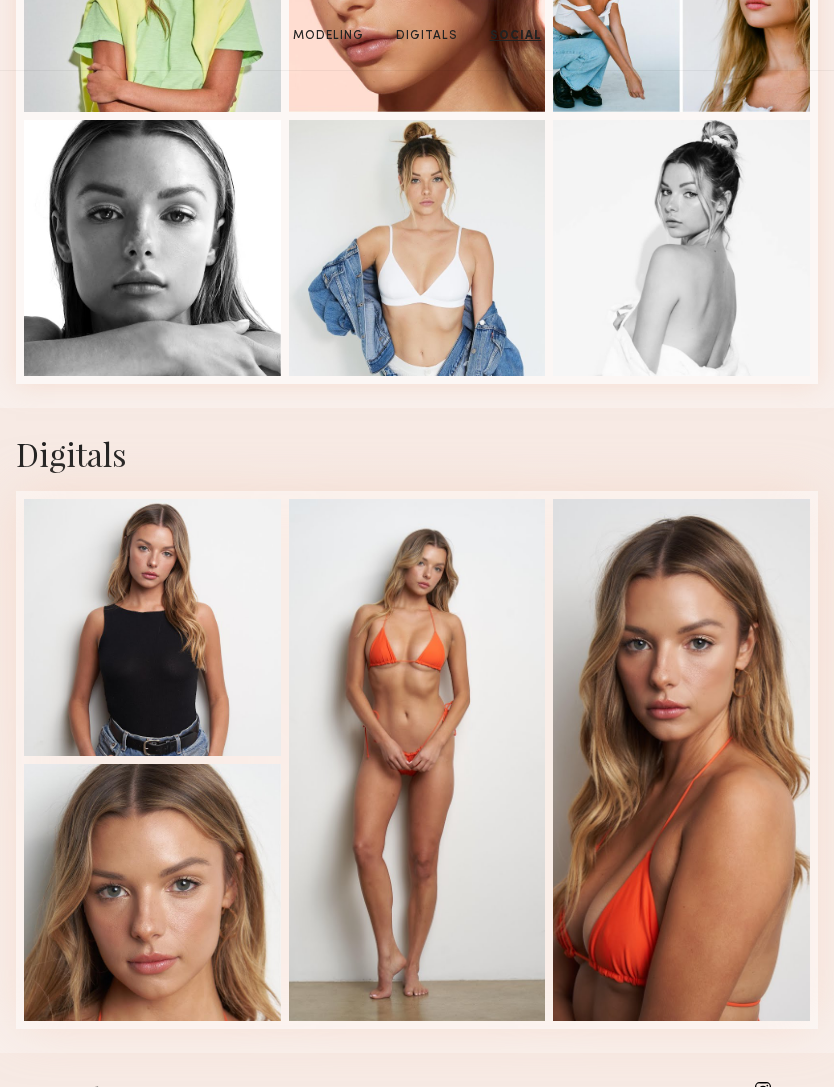 scroll, scrollTop: 2345, scrollLeft: 0, axis: vertical 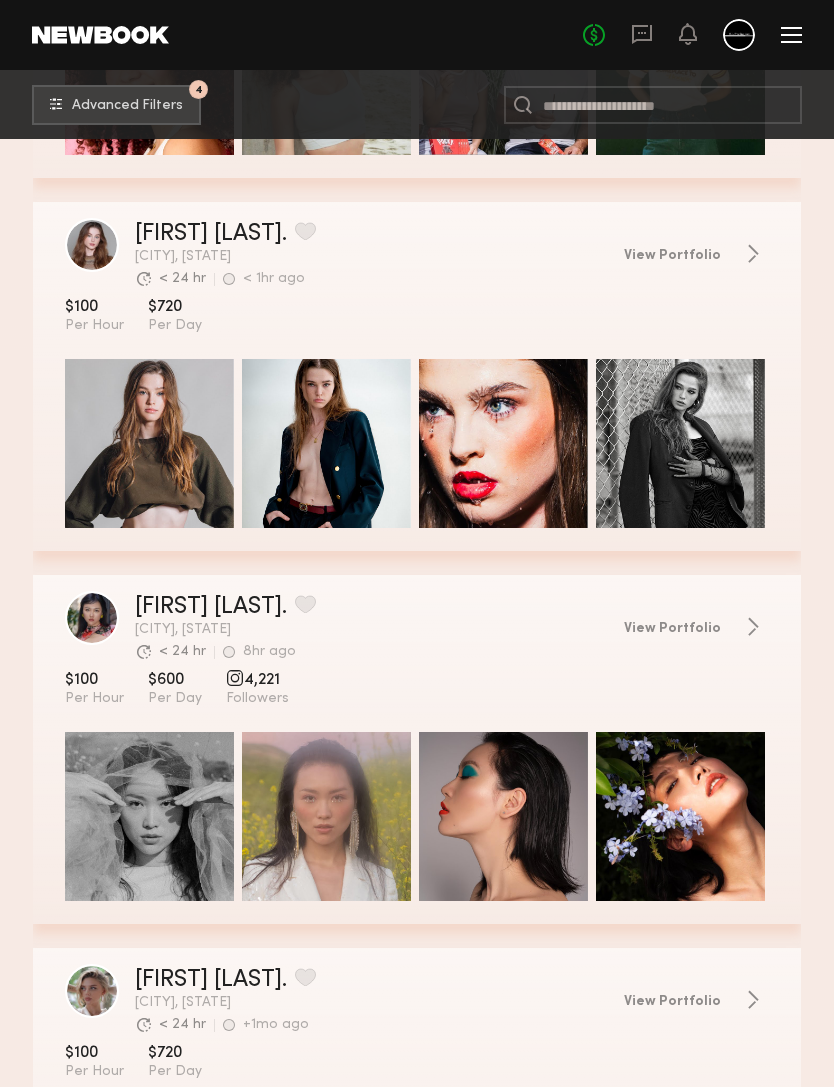 click on "View Portfolio" 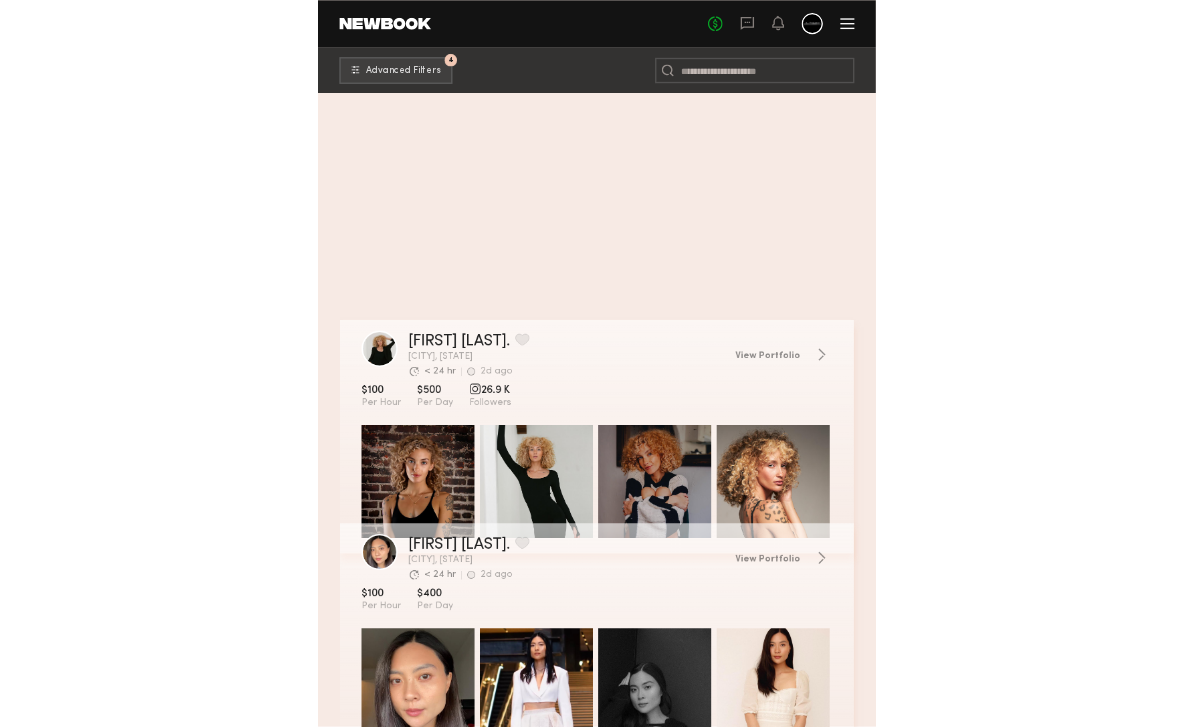 scroll, scrollTop: 28926, scrollLeft: 0, axis: vertical 